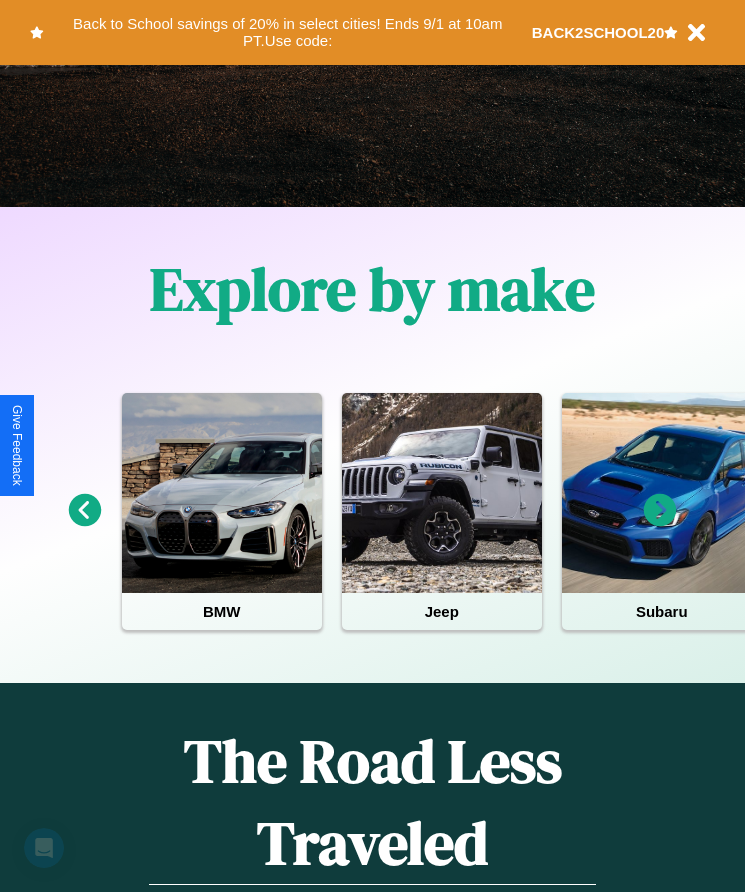 scroll, scrollTop: 334, scrollLeft: 0, axis: vertical 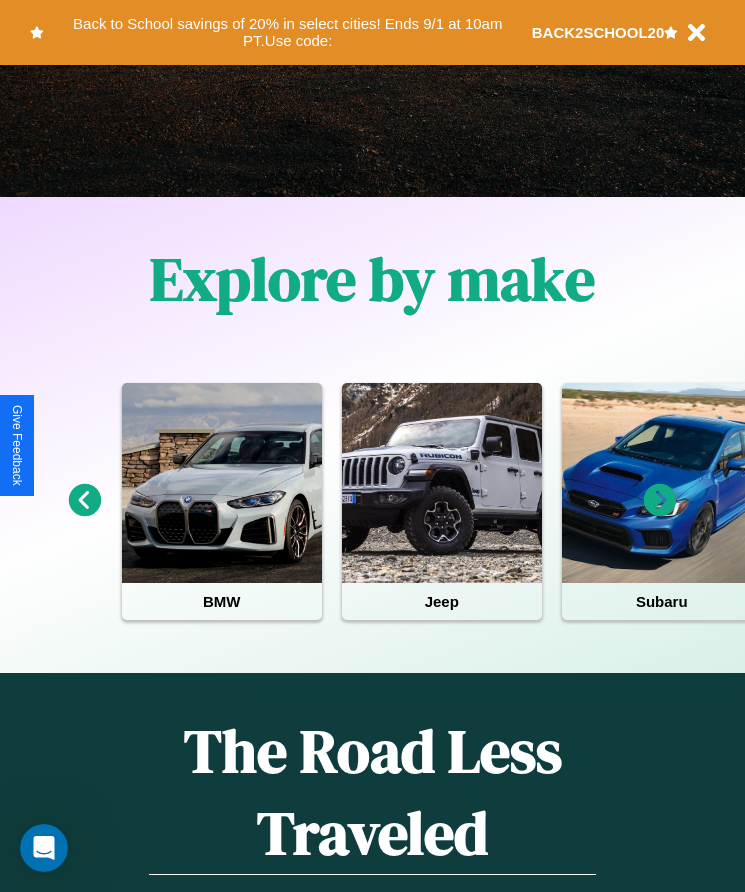click 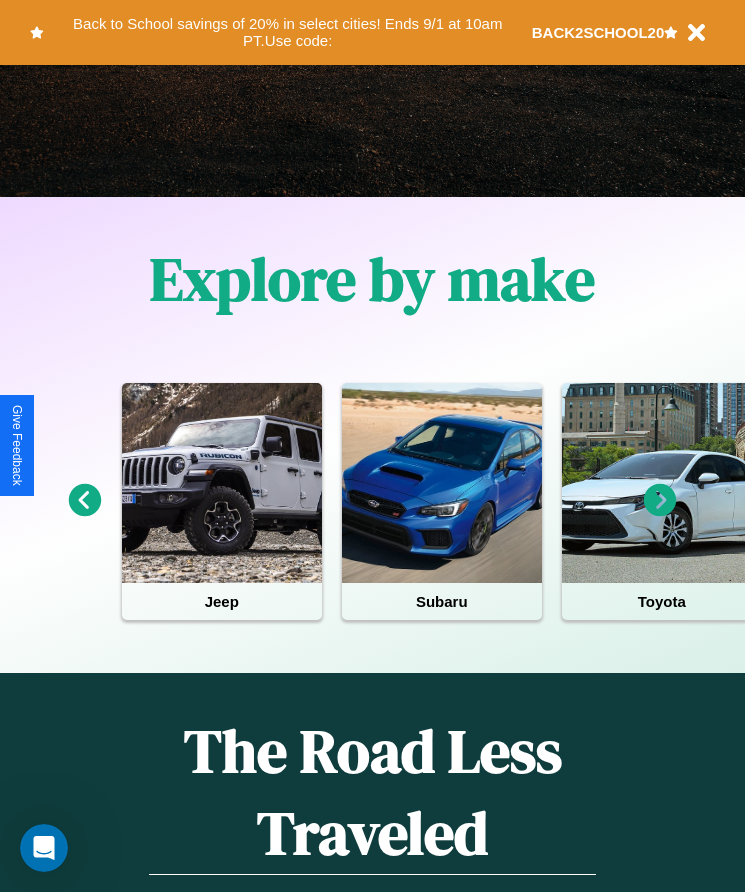 click 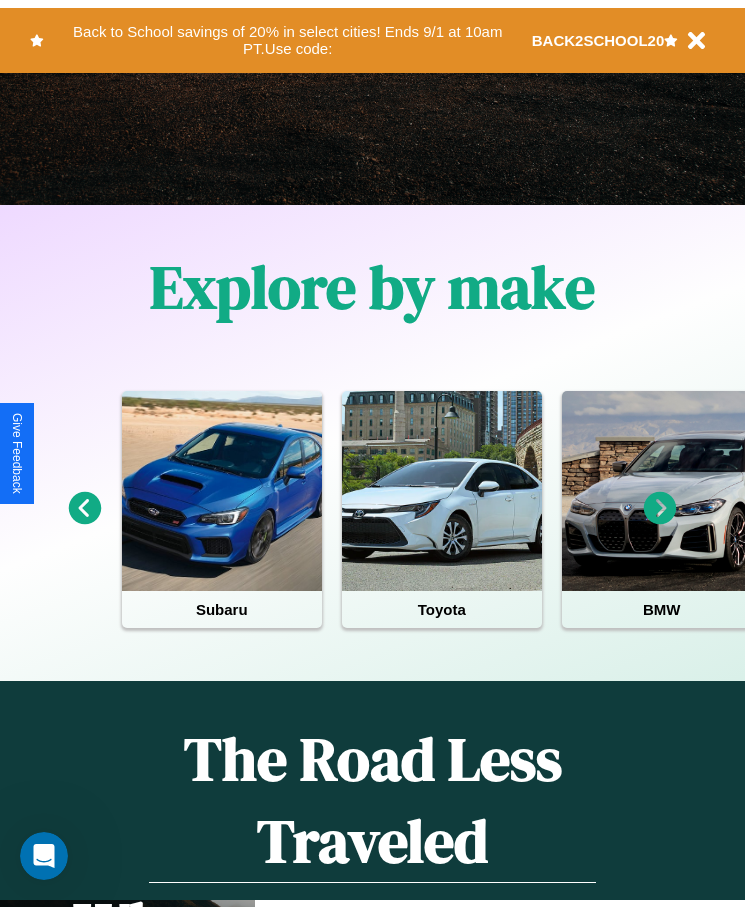 scroll, scrollTop: 0, scrollLeft: 0, axis: both 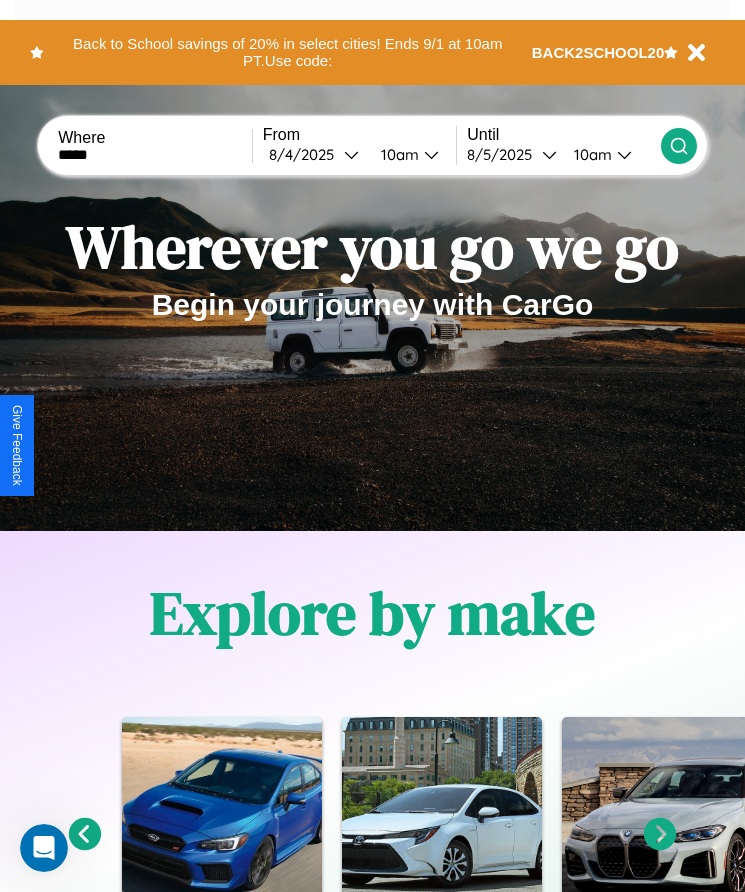 type on "*****" 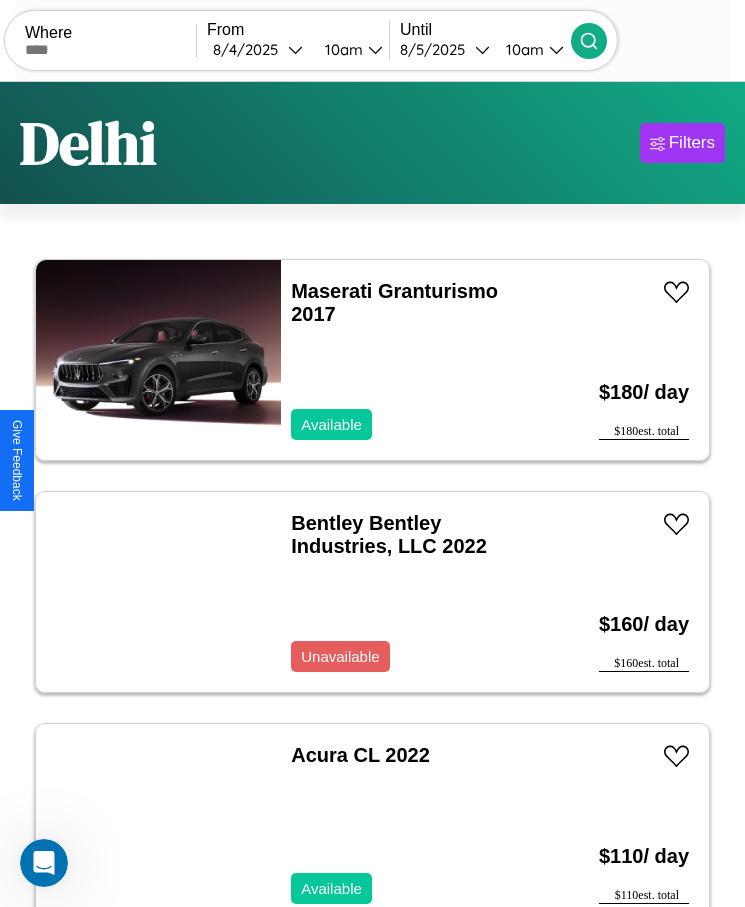 scroll, scrollTop: 41, scrollLeft: 0, axis: vertical 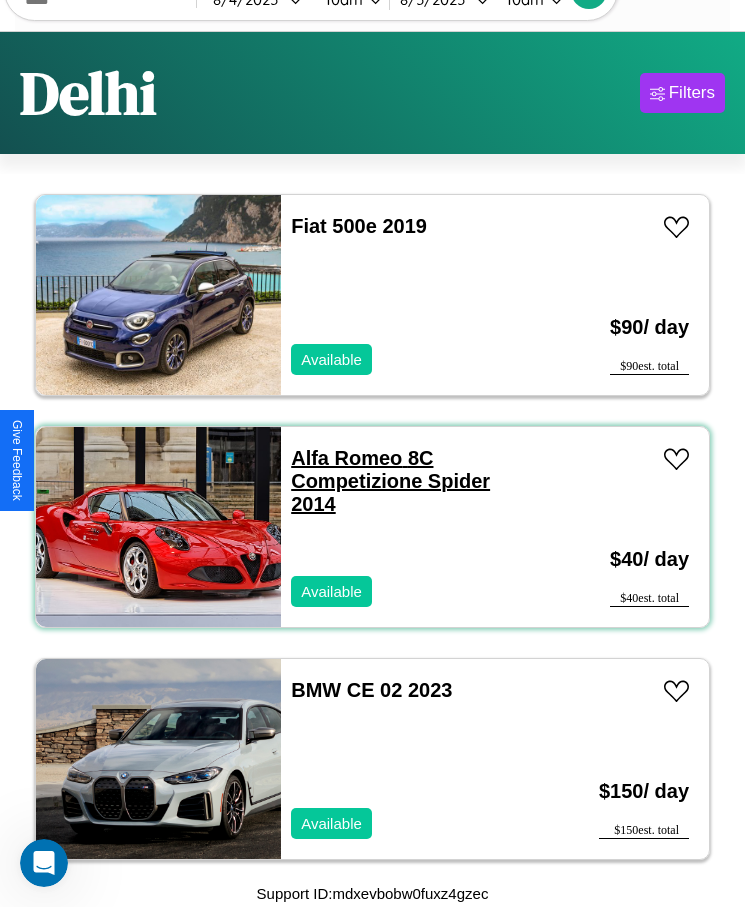 click on "Alfa Romeo   8C Competizione Spider   2014" at bounding box center (390, 481) 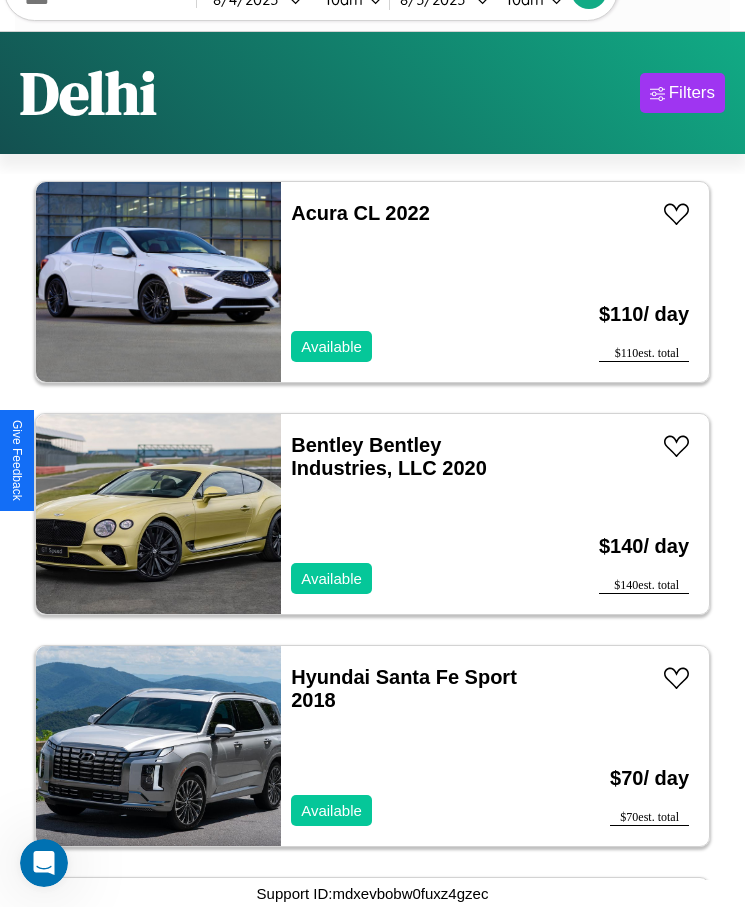 scroll, scrollTop: 479, scrollLeft: 0, axis: vertical 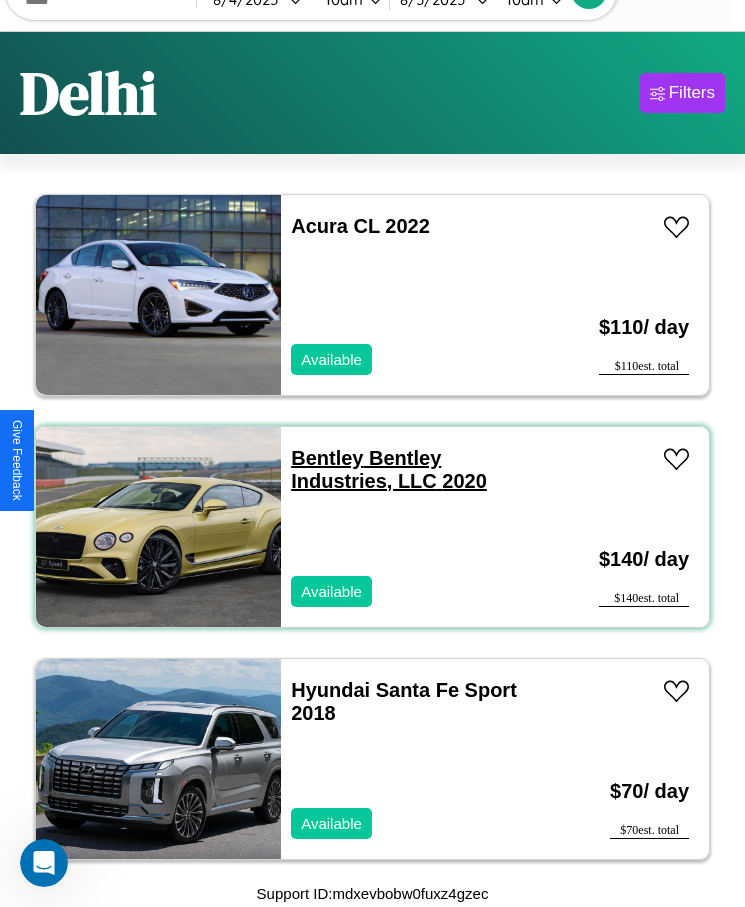 click on "Bentley   Bentley Industries, LLC   2020" at bounding box center (389, 469) 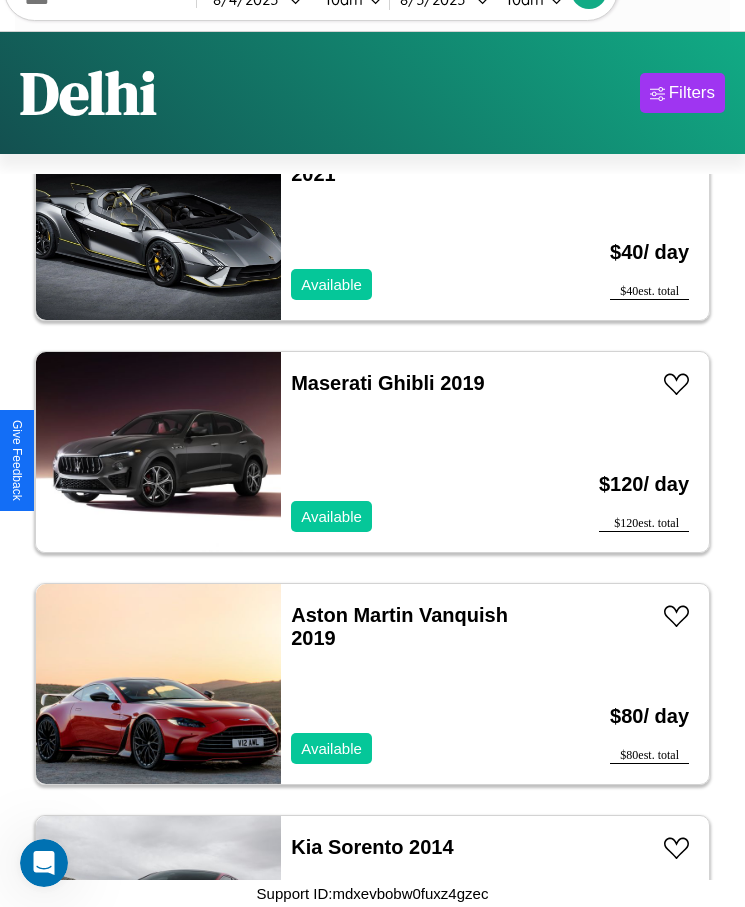 scroll, scrollTop: 6047, scrollLeft: 0, axis: vertical 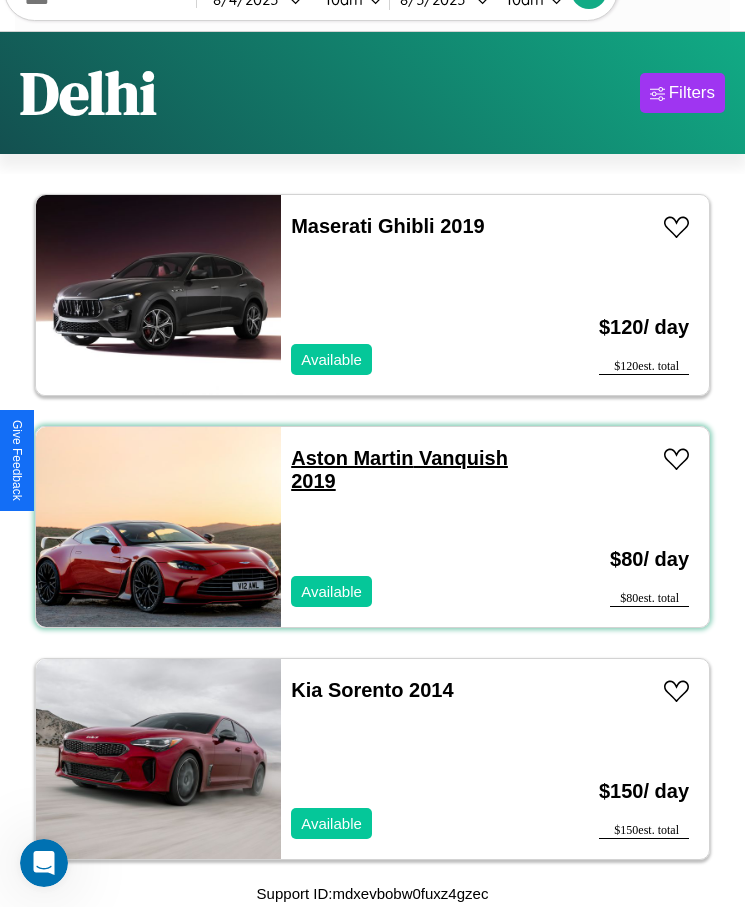 click on "Aston Martin   Vanquish   2019" at bounding box center [399, 469] 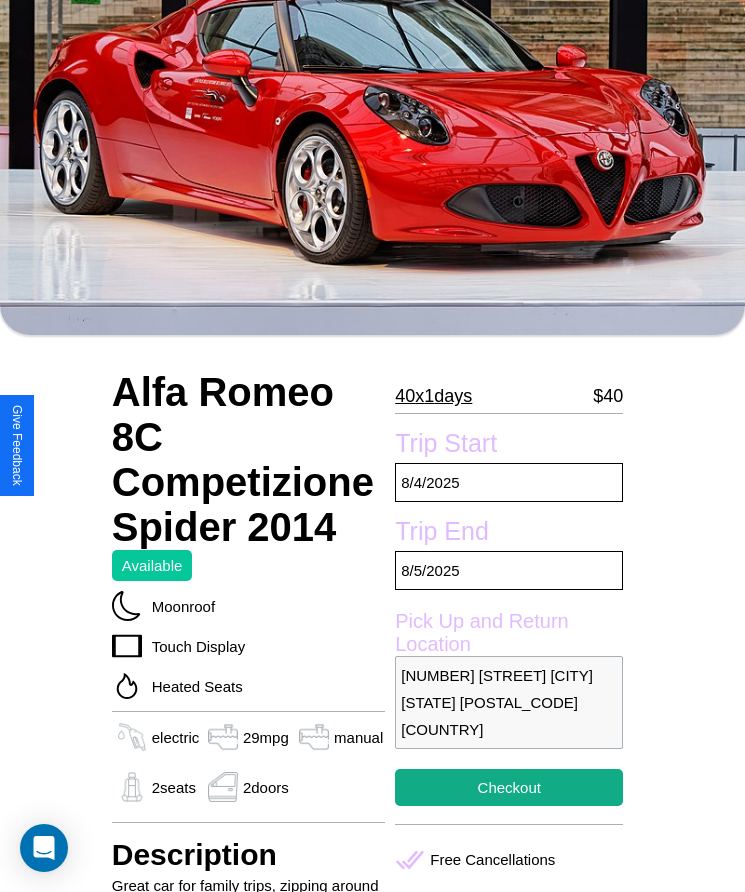 scroll, scrollTop: 485, scrollLeft: 0, axis: vertical 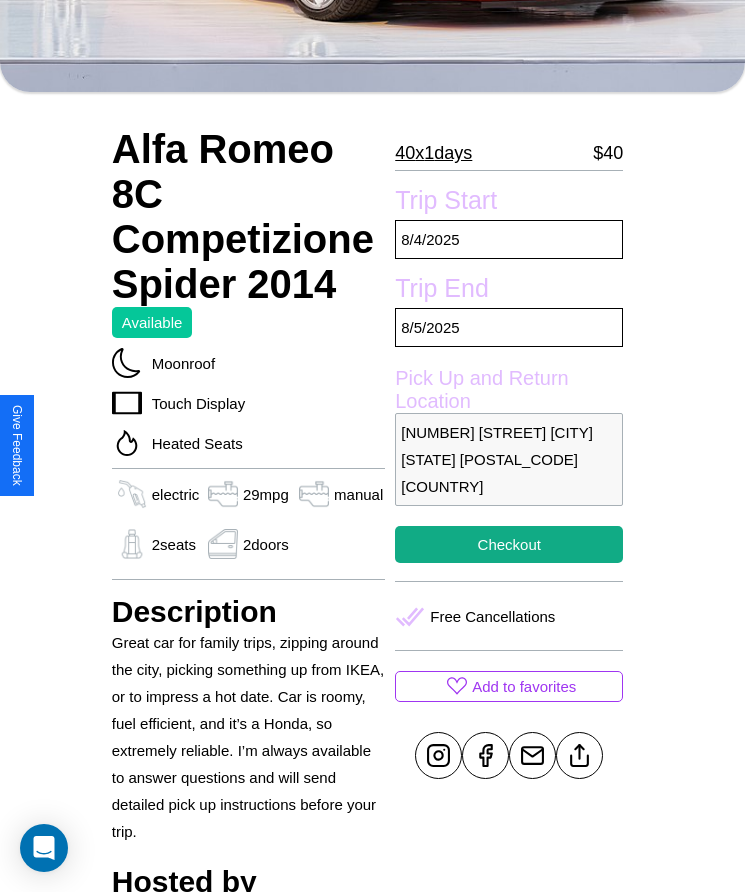 click on "4969 Hillside Avenue  Delhi Delhi 95080 India" at bounding box center (509, 459) 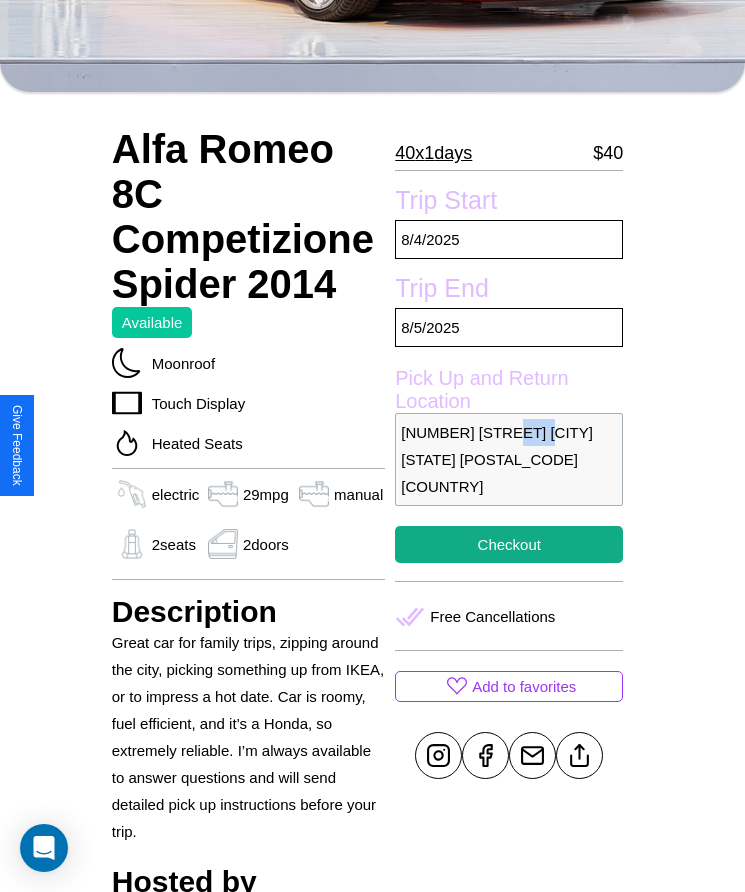 click on "4969 Hillside Avenue  Delhi Delhi 95080 India" at bounding box center [509, 459] 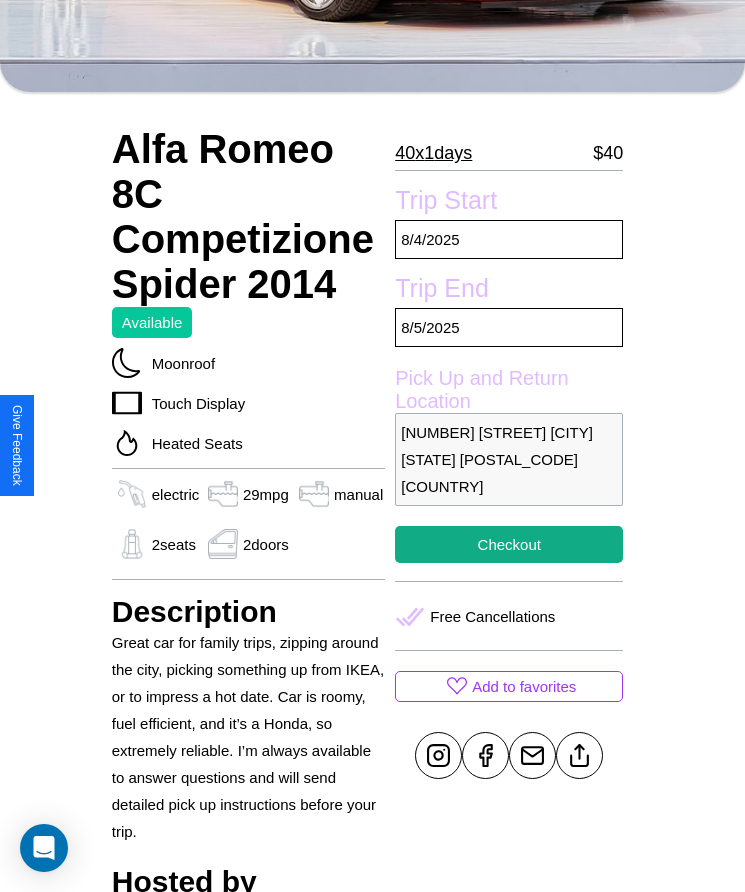 click on "4969 Hillside Avenue  Delhi Delhi 95080 India" at bounding box center (509, 459) 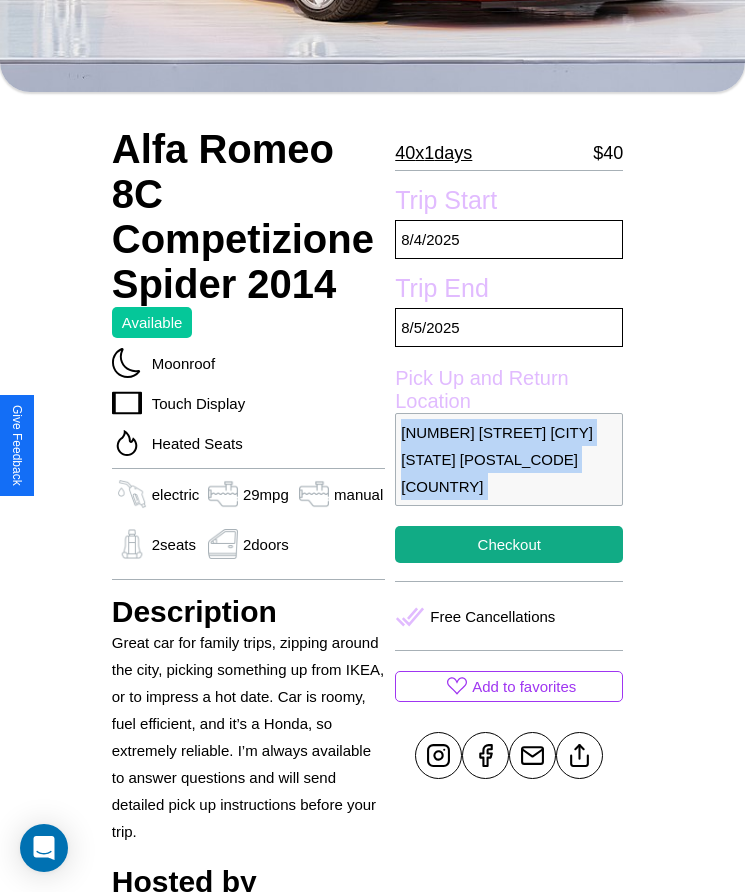 click on "4969 Hillside Avenue  Delhi Delhi 95080 India" at bounding box center [509, 459] 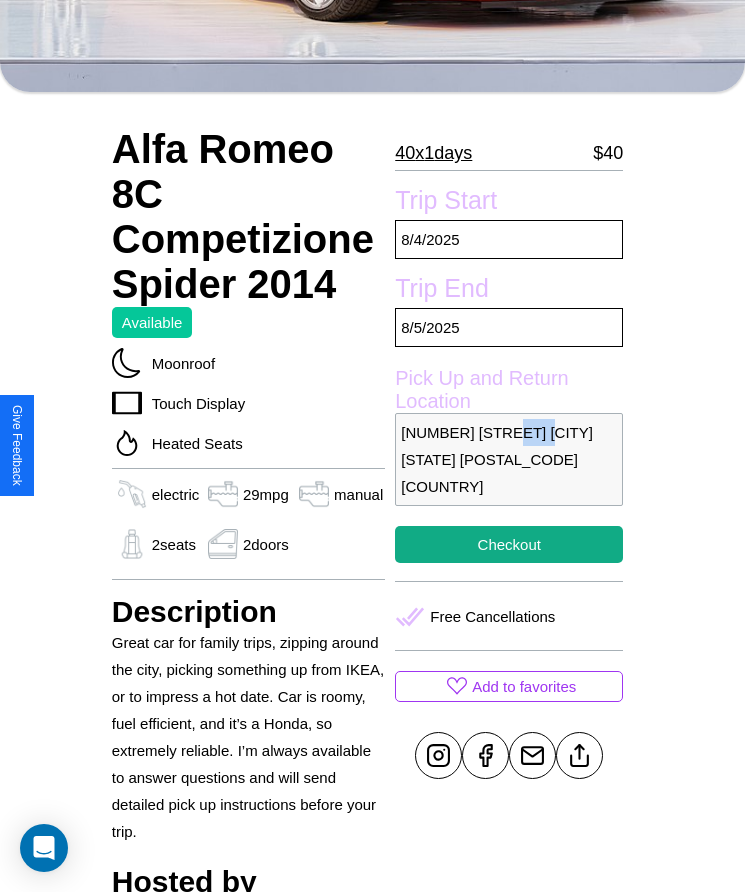 click on "4969 Hillside Avenue  Delhi Delhi 95080 India" at bounding box center [509, 459] 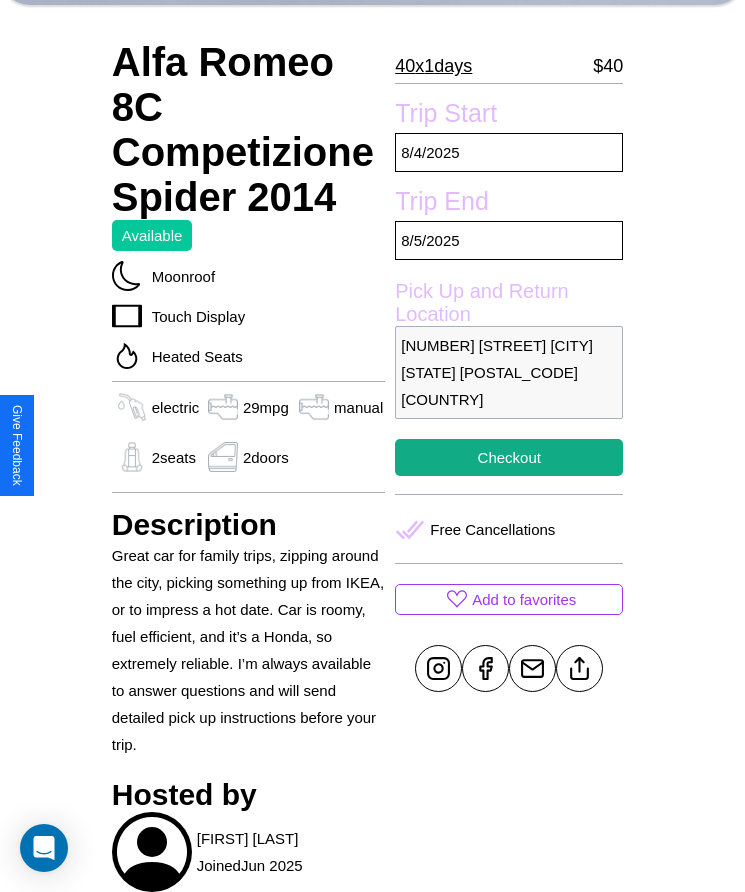 scroll, scrollTop: 556, scrollLeft: 0, axis: vertical 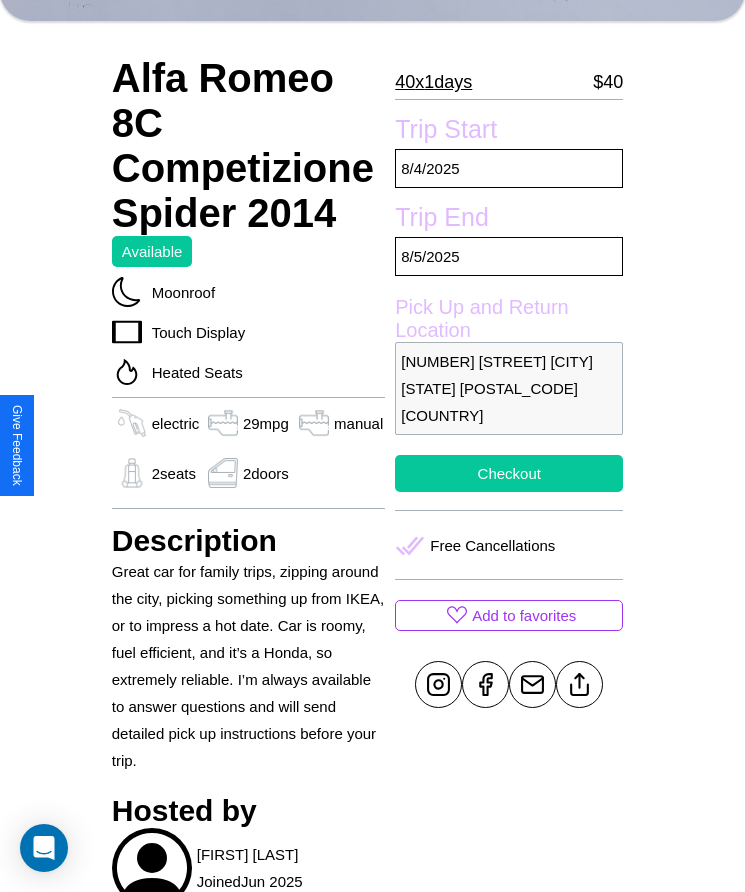 click on "Checkout" at bounding box center [509, 473] 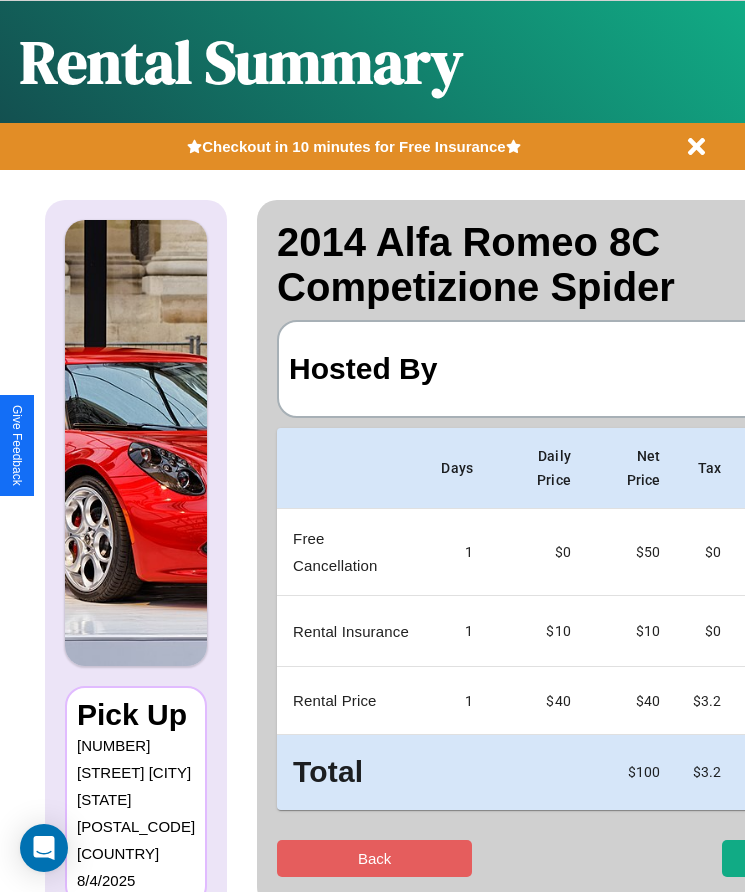 scroll, scrollTop: 0, scrollLeft: 118, axis: horizontal 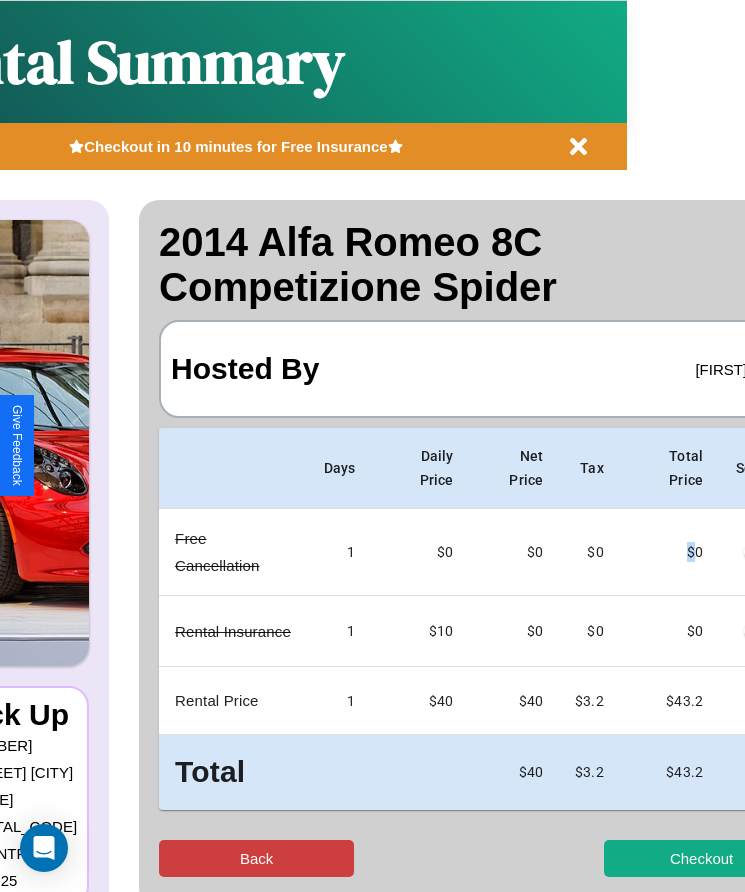 click on "Back" at bounding box center (256, 858) 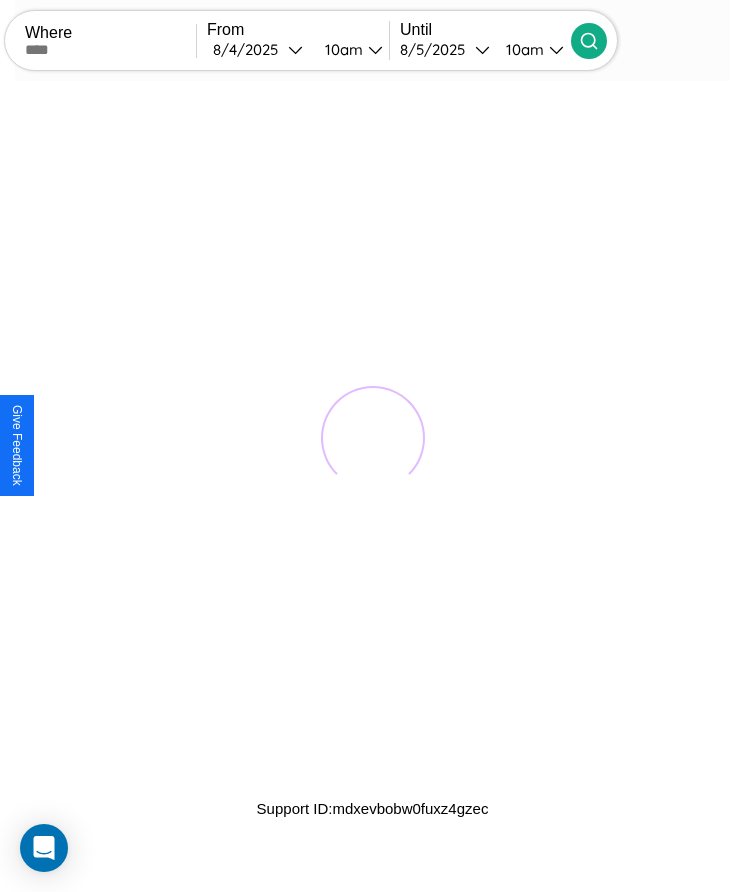 scroll, scrollTop: 0, scrollLeft: 0, axis: both 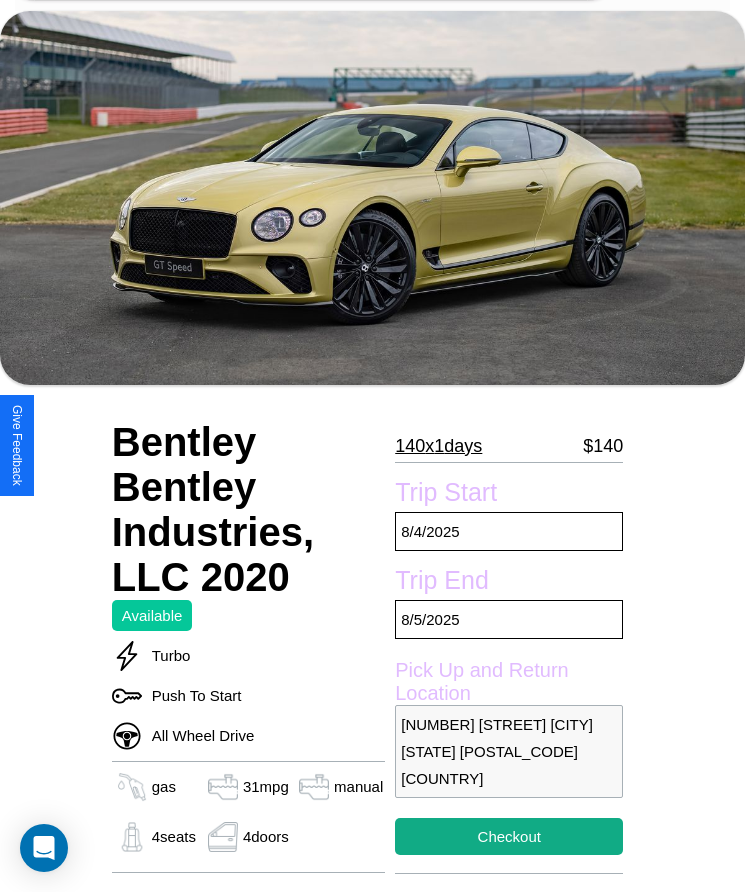click on "140  x  1  days" at bounding box center (438, 446) 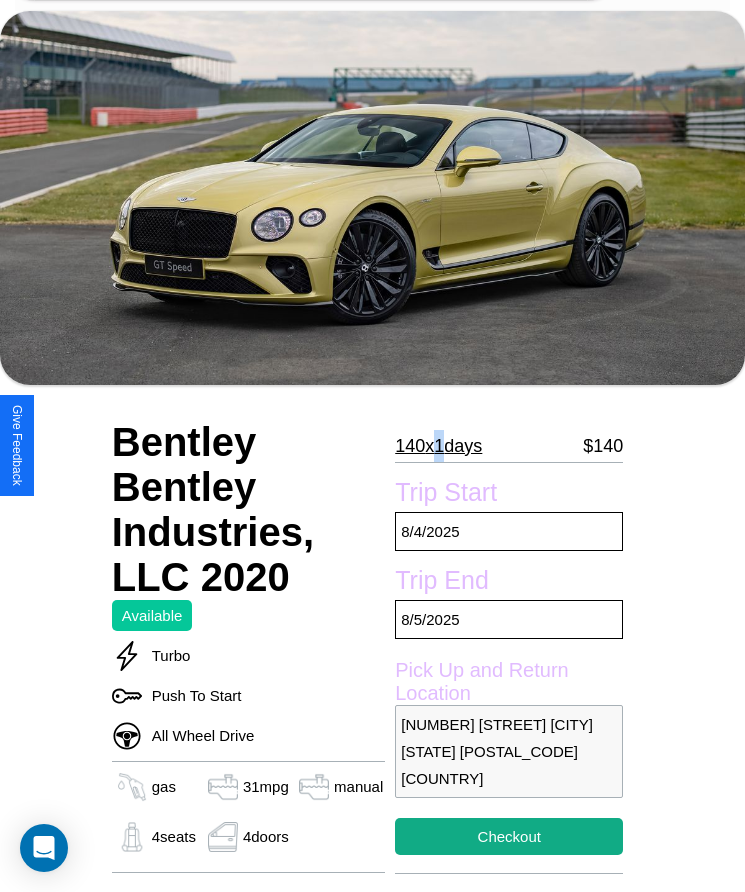click on "140  x  1  days" at bounding box center (438, 446) 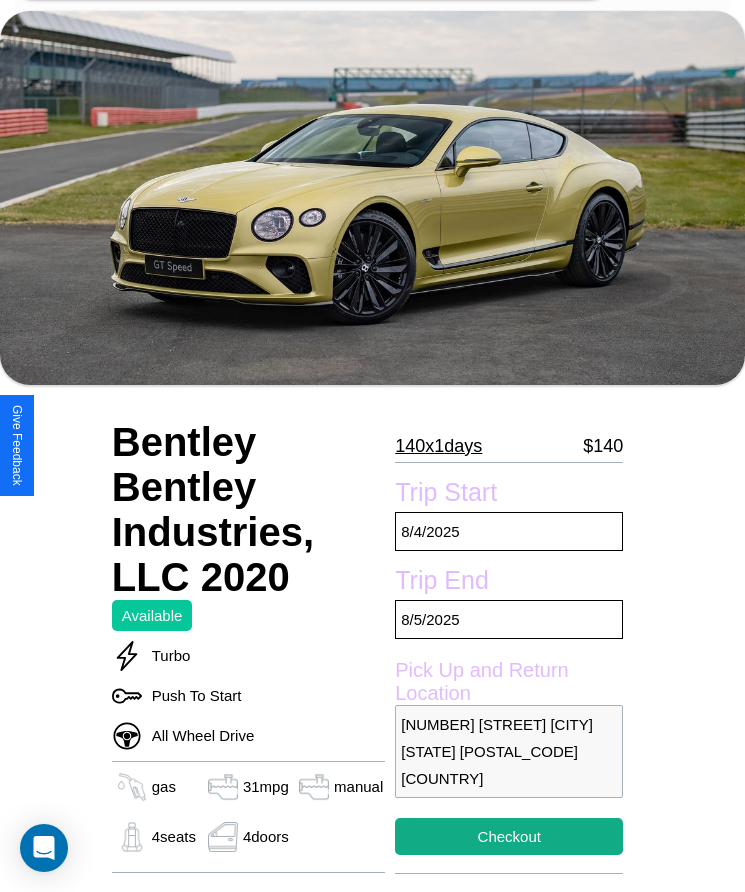 click on "140  x  1  days" at bounding box center [438, 446] 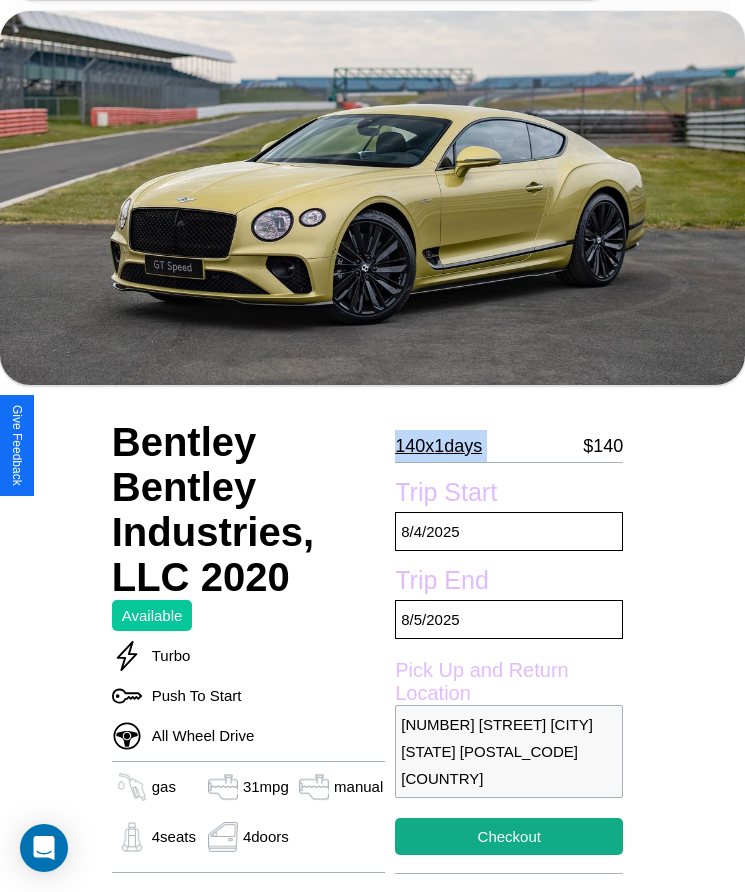 click on "140  x  1  days" at bounding box center (438, 446) 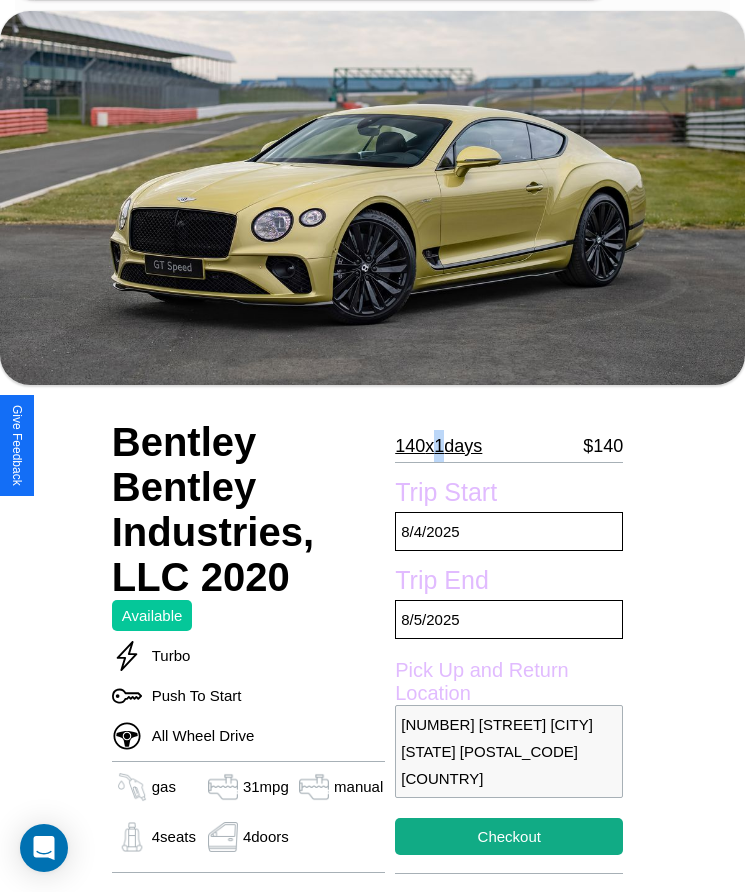 click on "140  x  1  days" at bounding box center [438, 446] 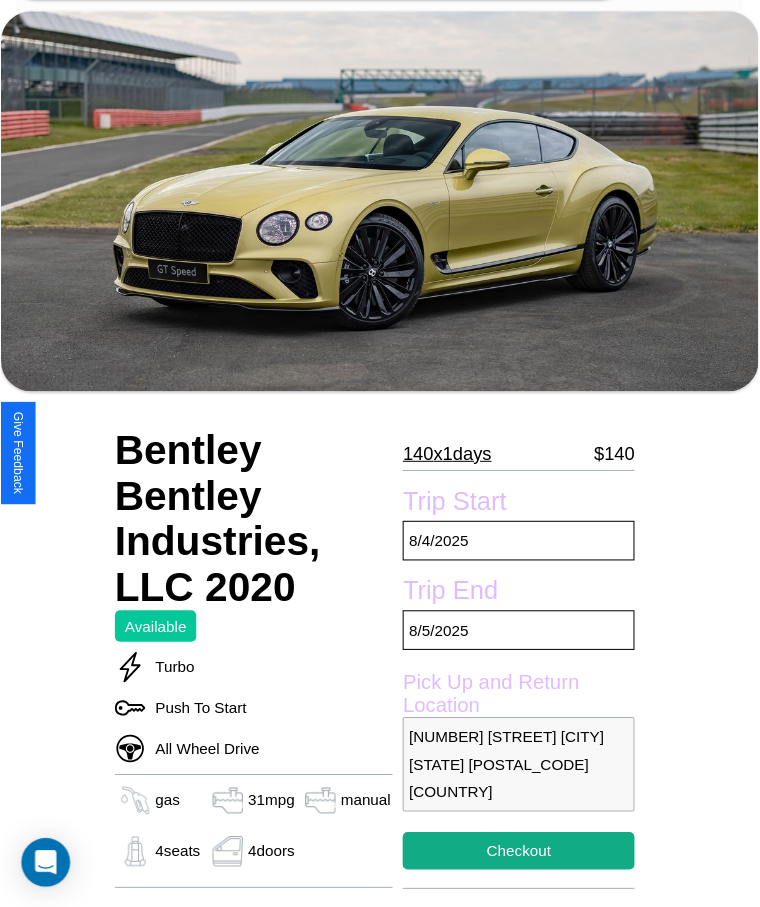 scroll, scrollTop: 156, scrollLeft: 0, axis: vertical 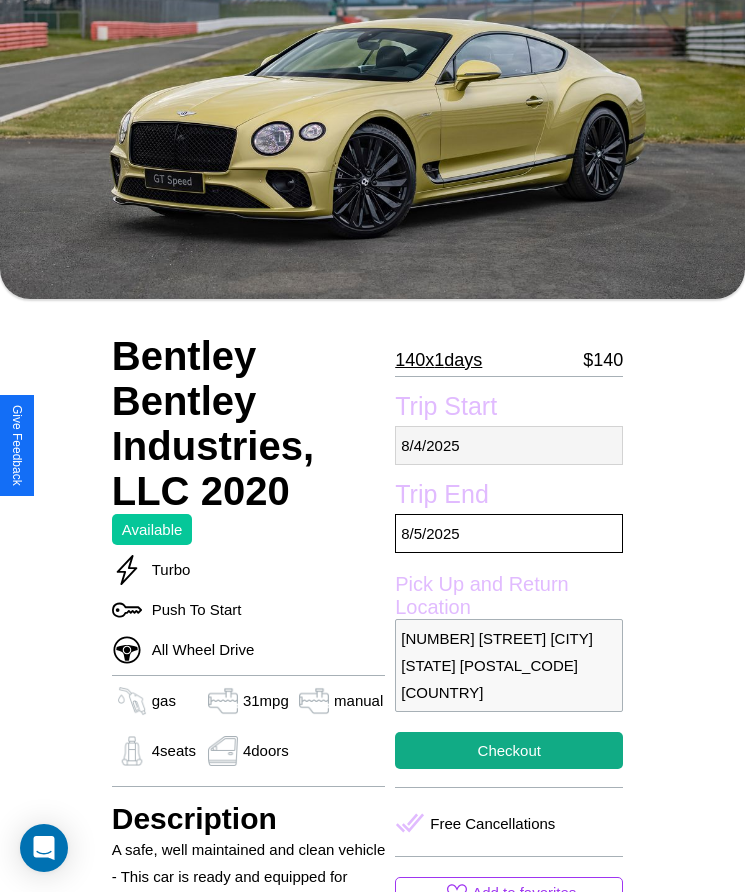 click on "[DATE]" at bounding box center (509, 445) 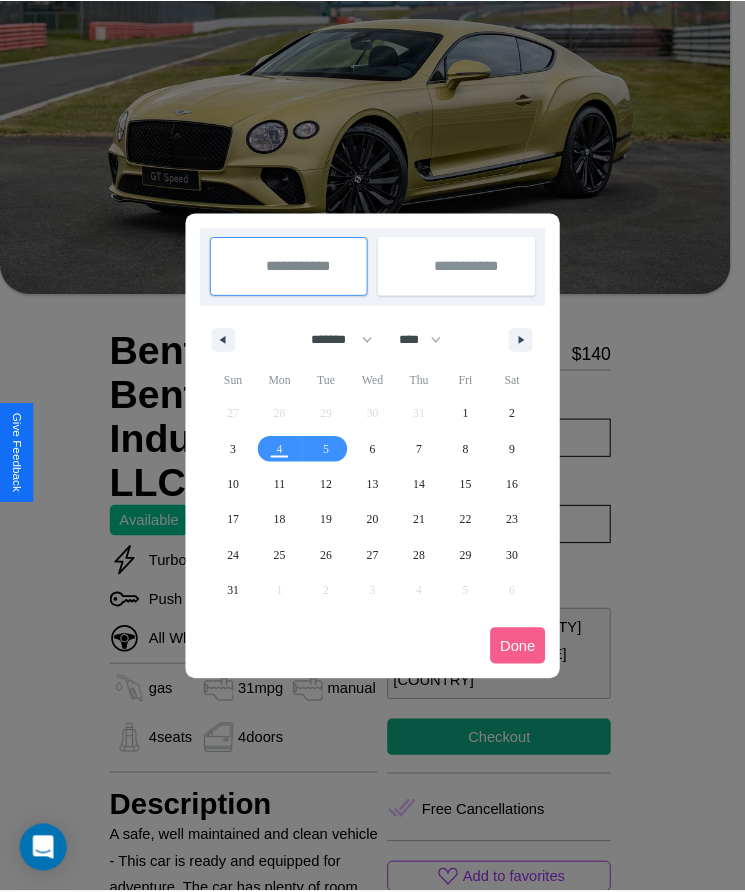 scroll, scrollTop: 0, scrollLeft: 0, axis: both 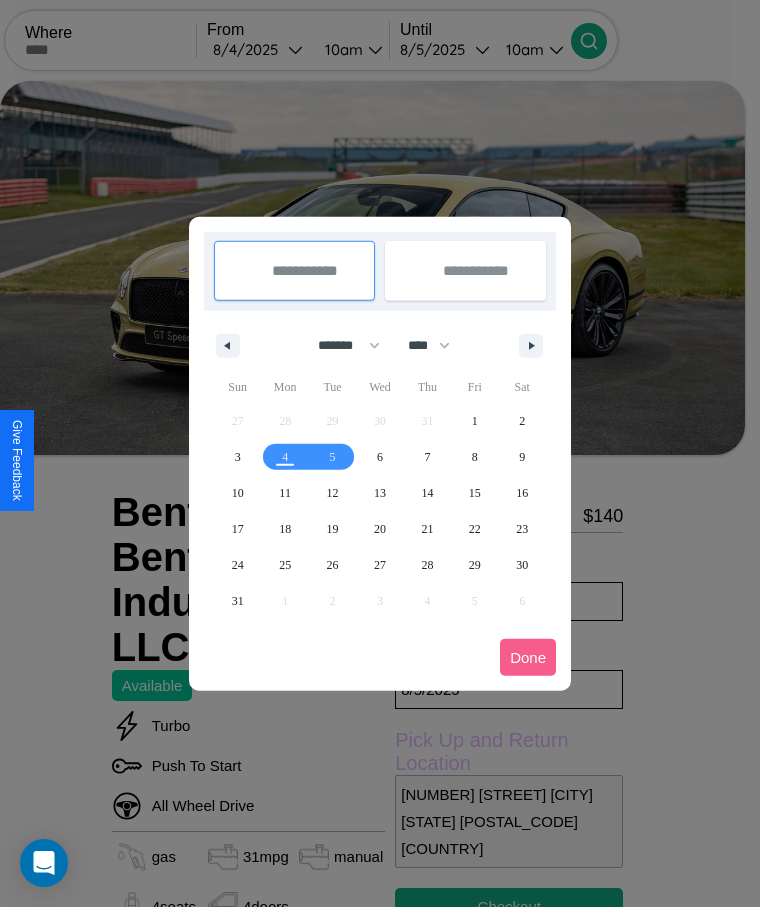 click at bounding box center (380, 453) 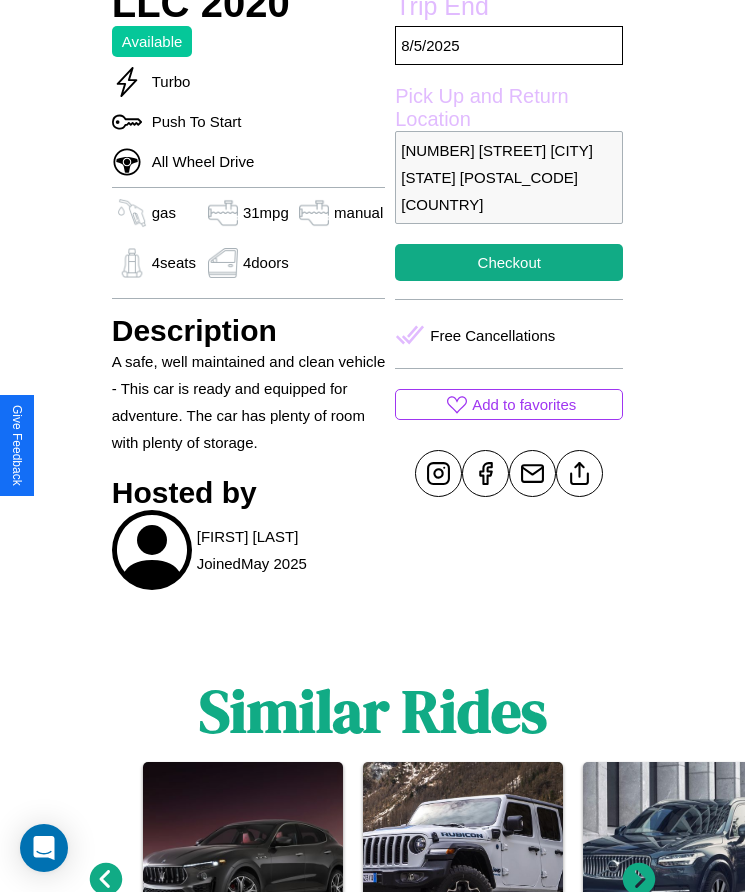 scroll, scrollTop: 645, scrollLeft: 0, axis: vertical 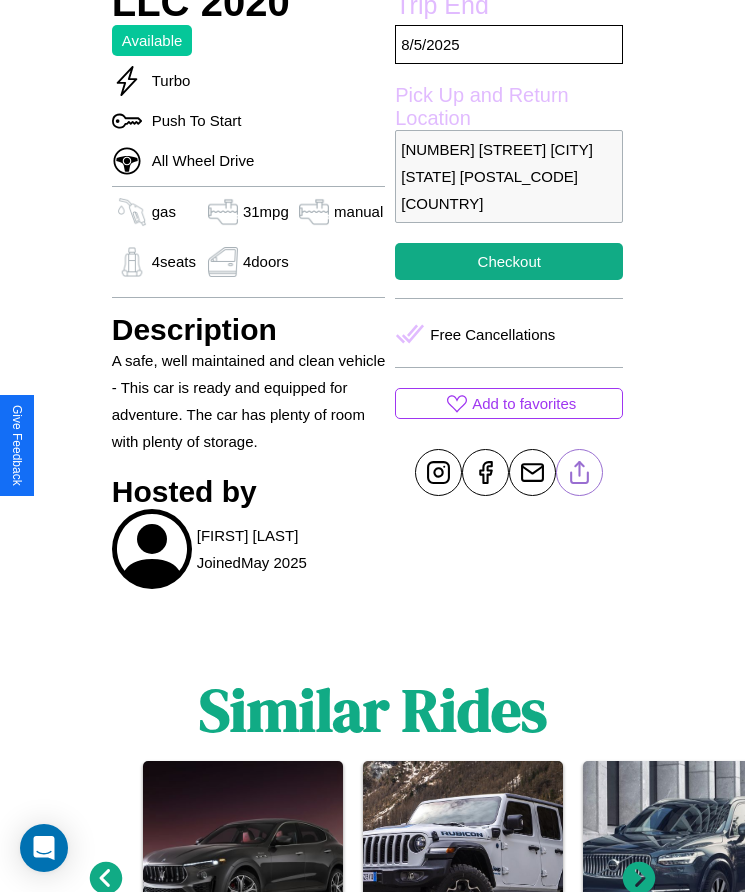 click 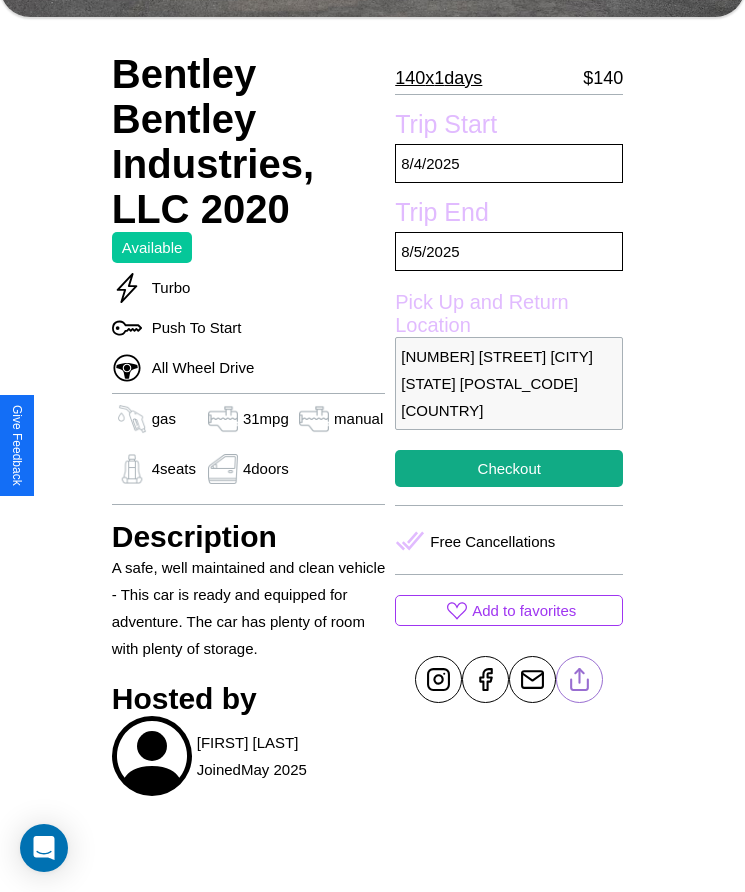 scroll, scrollTop: 434, scrollLeft: 0, axis: vertical 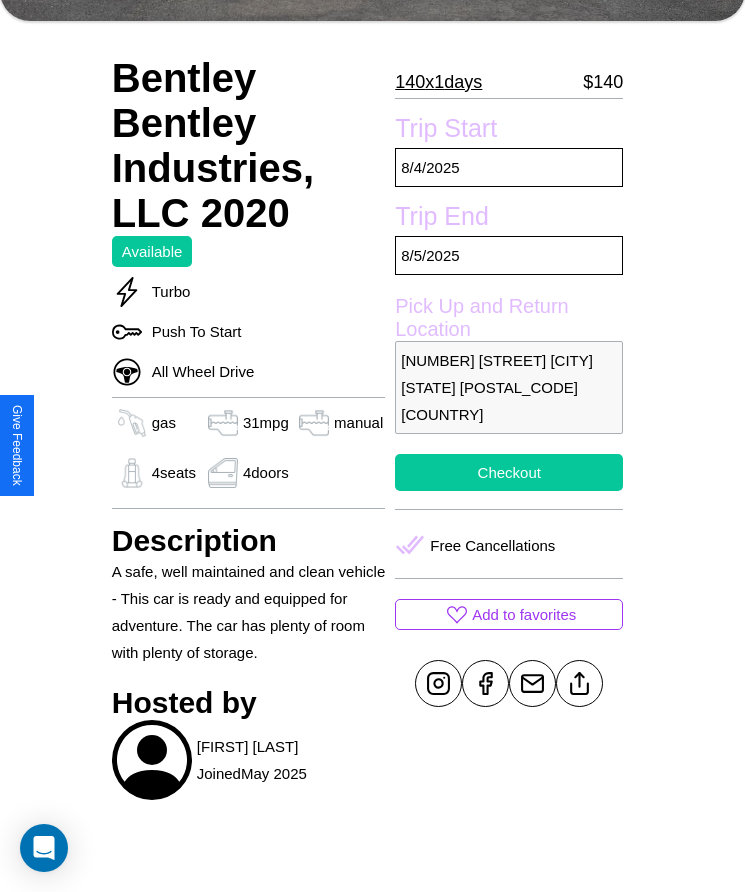 click on "Checkout" at bounding box center (509, 472) 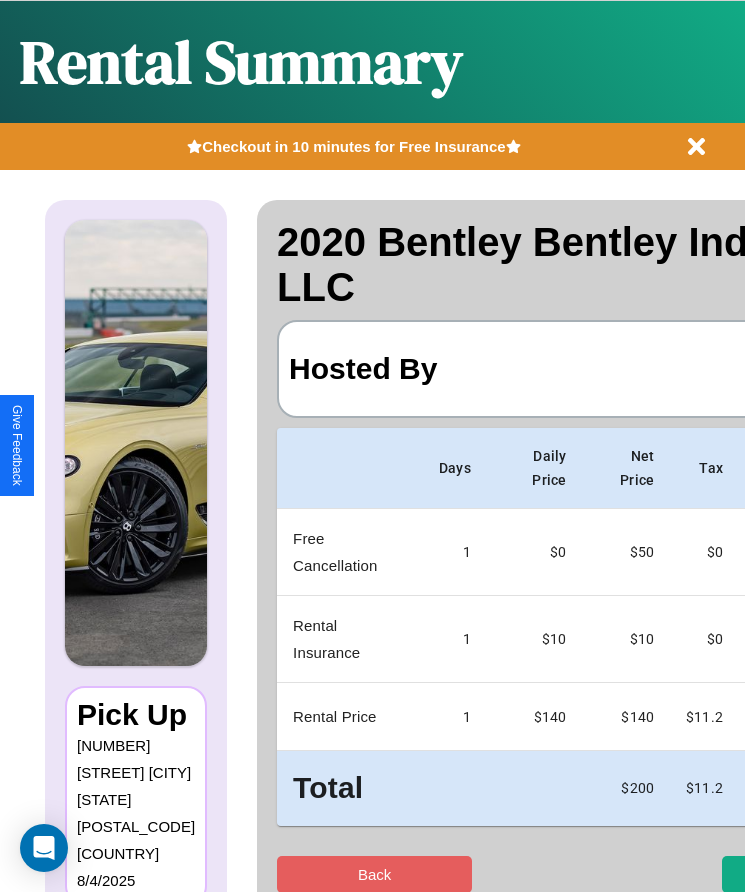 scroll, scrollTop: 0, scrollLeft: 118, axis: horizontal 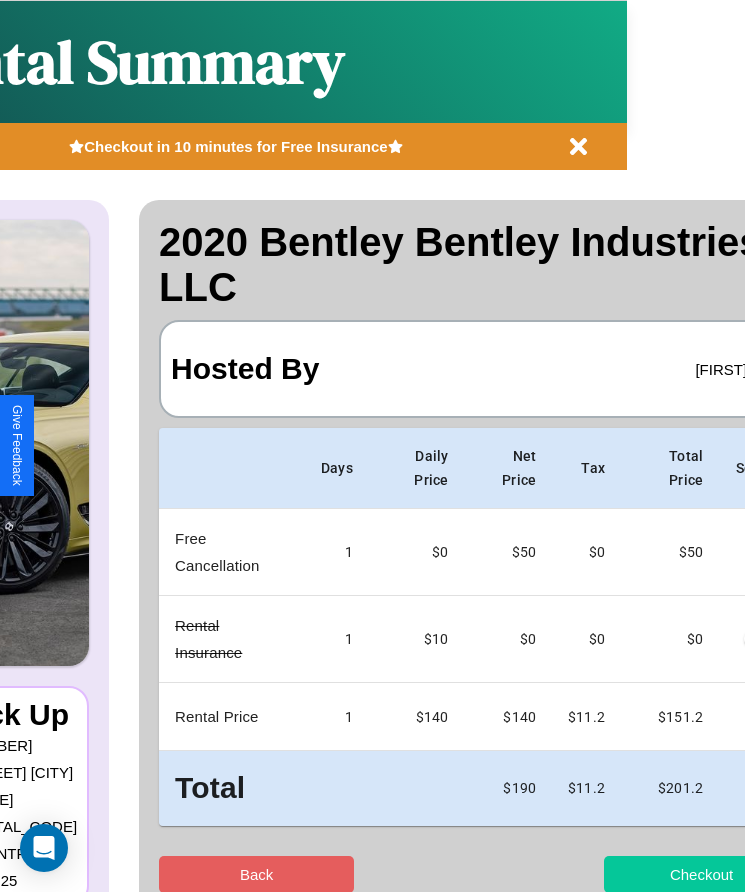 click on "Checkout" at bounding box center (701, 874) 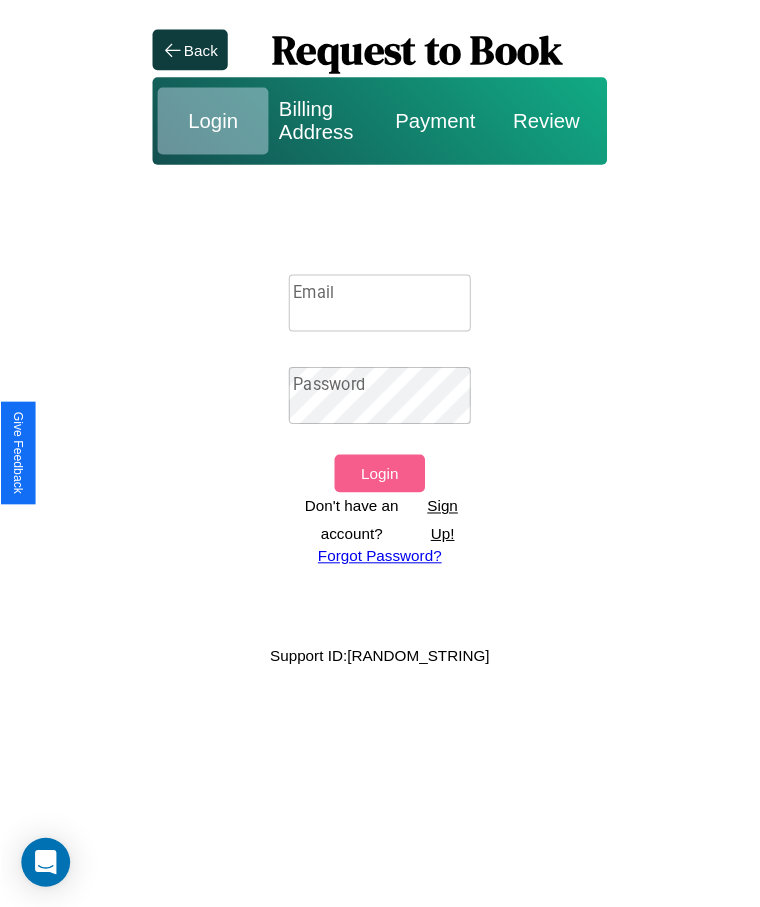 scroll, scrollTop: 0, scrollLeft: 0, axis: both 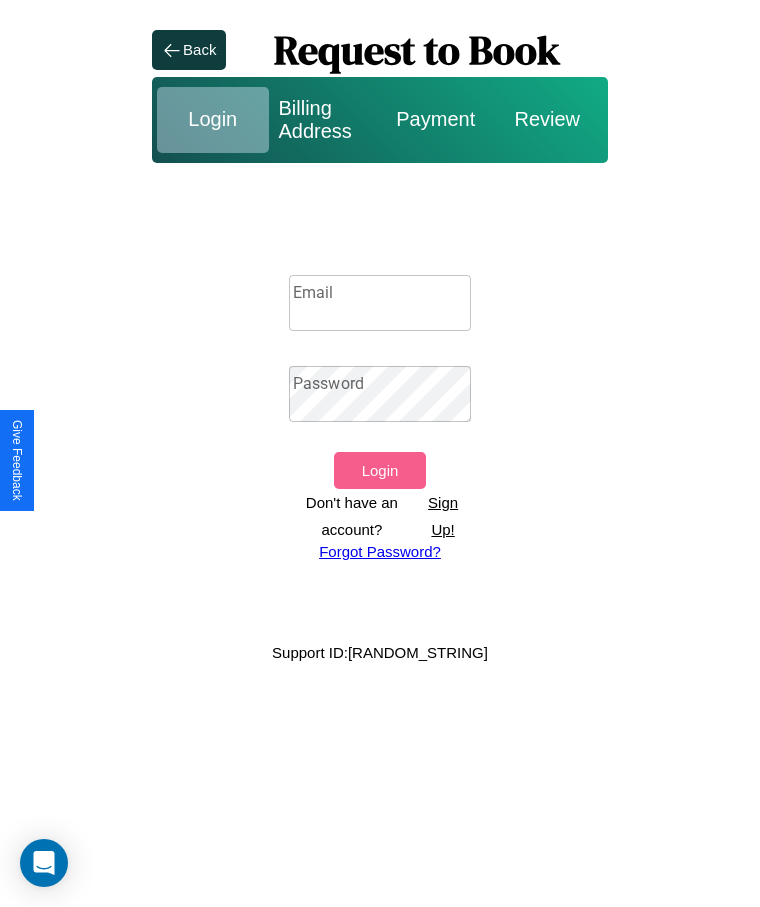 click on "Sign Up!" at bounding box center (443, 516) 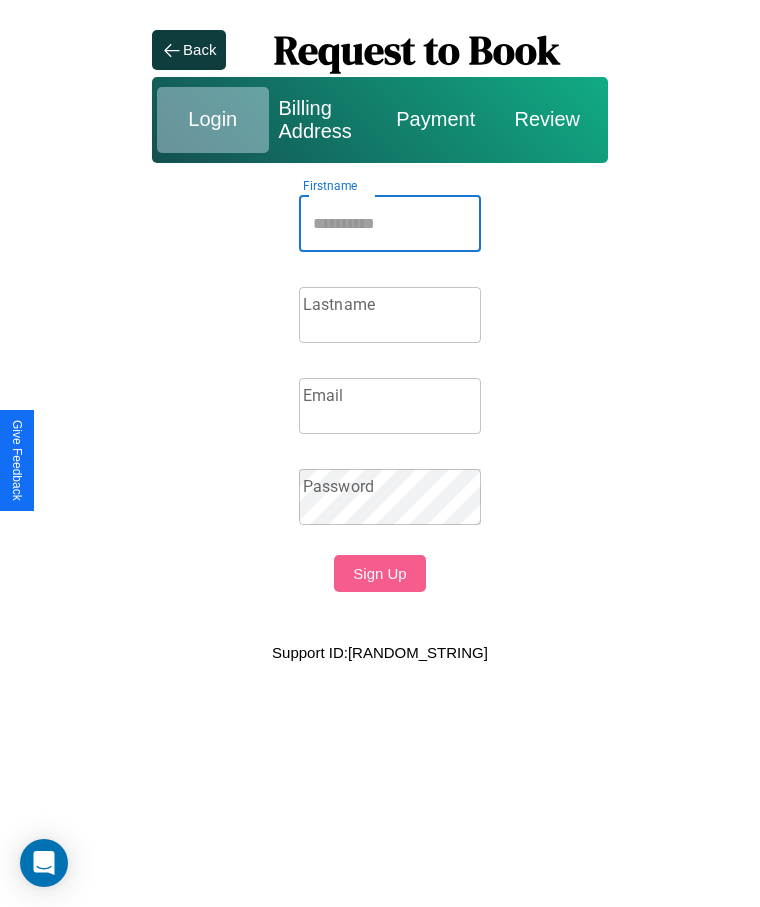 click on "Firstname" at bounding box center [390, 224] 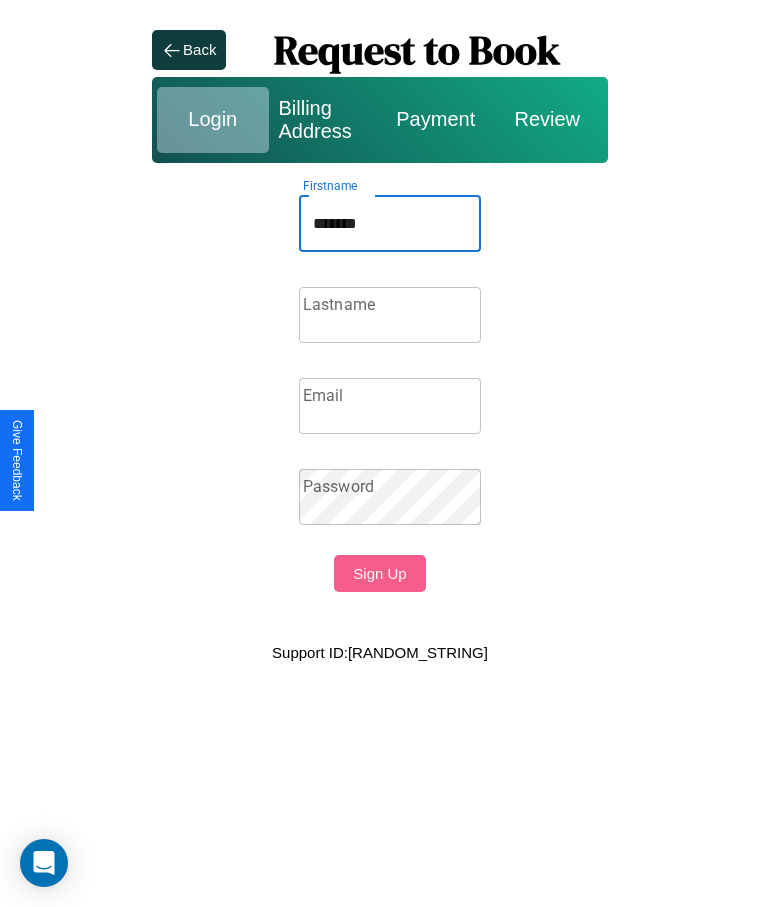 type on "*******" 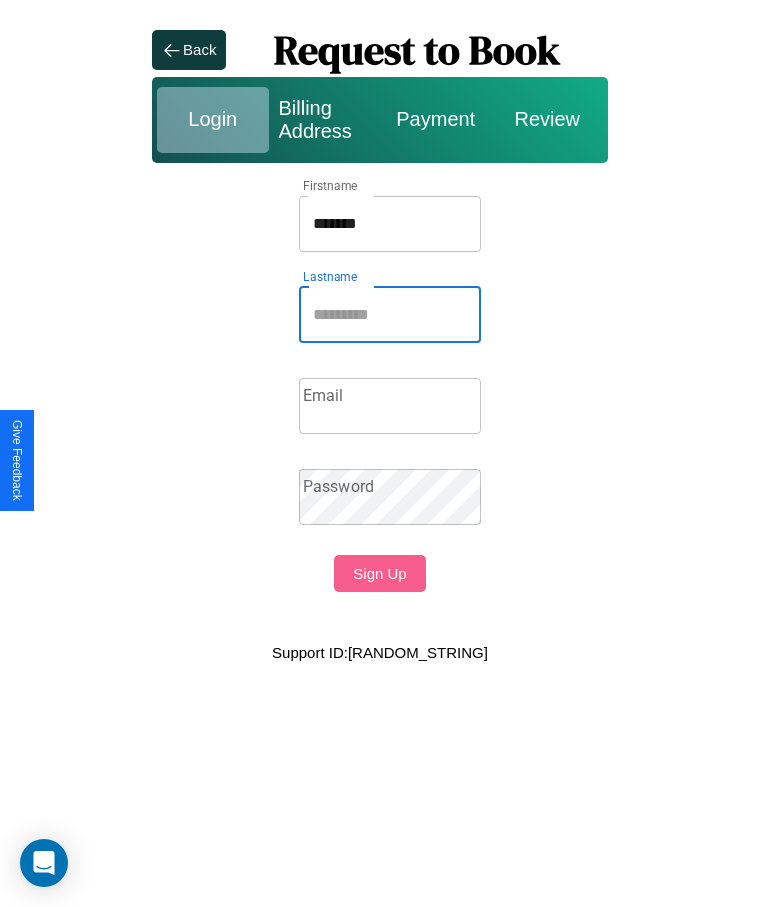 click on "Lastname" at bounding box center [390, 315] 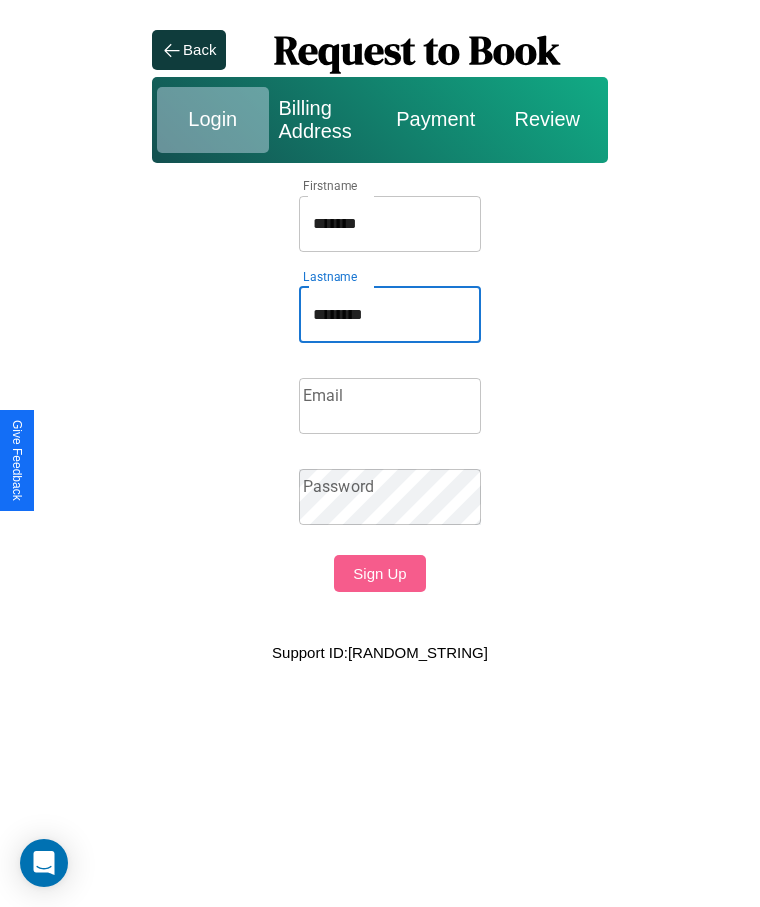 type on "********" 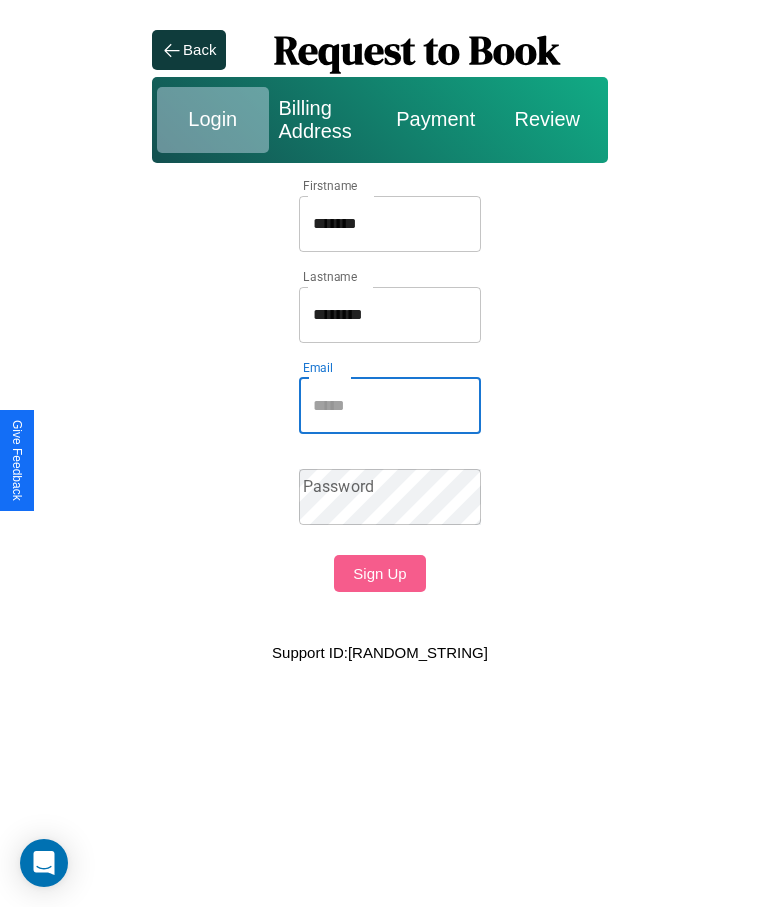 click on "Email" at bounding box center [390, 406] 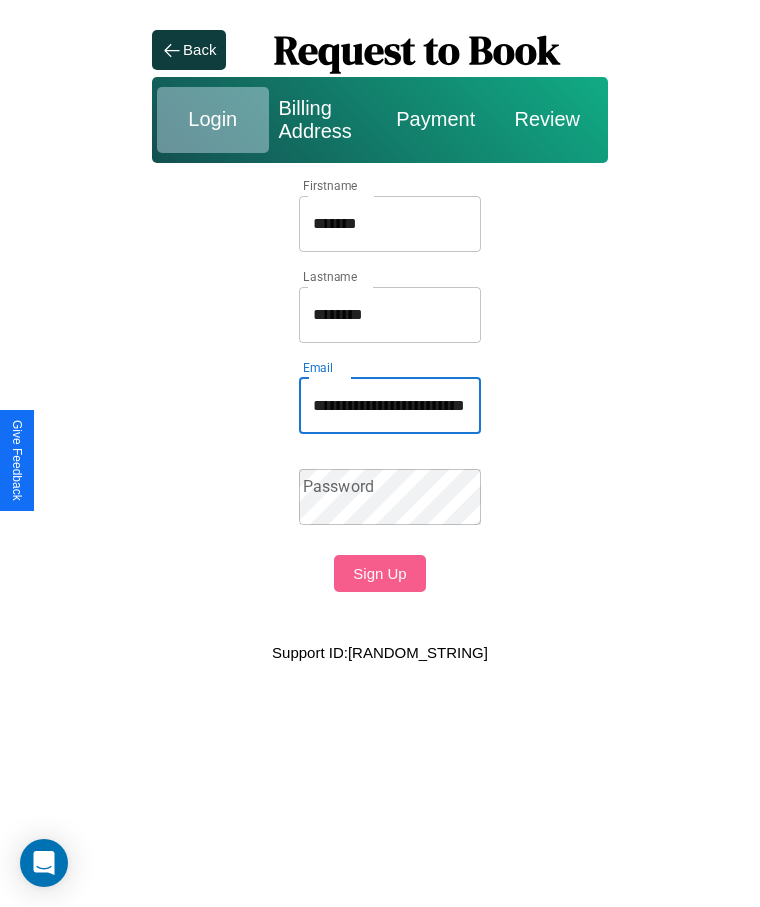 scroll, scrollTop: 0, scrollLeft: 55, axis: horizontal 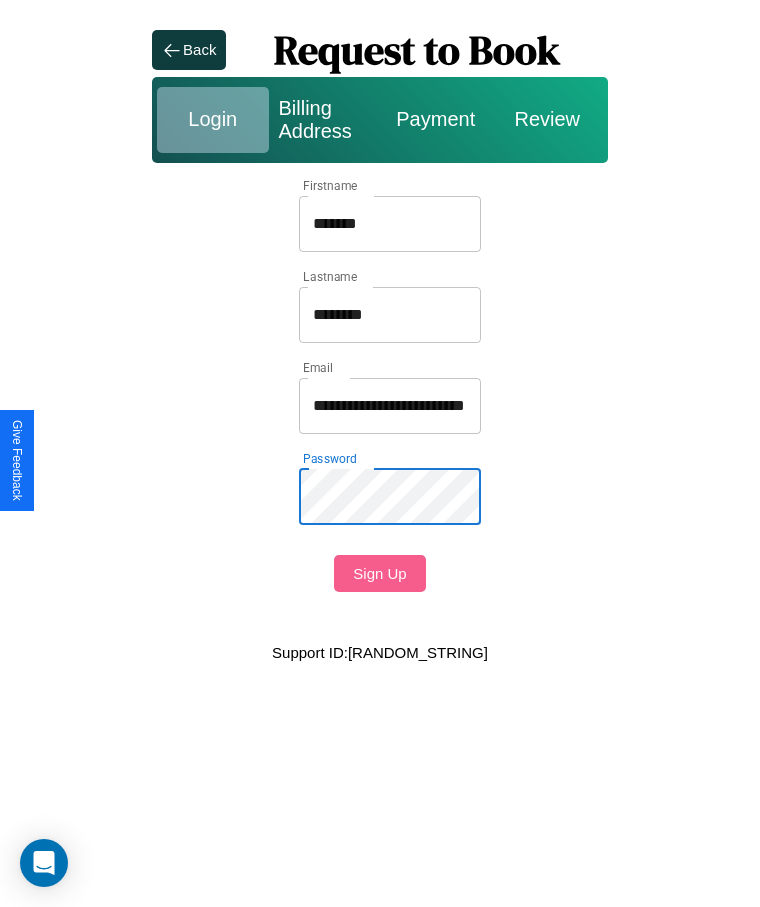 click on "Sign Up" at bounding box center [379, 573] 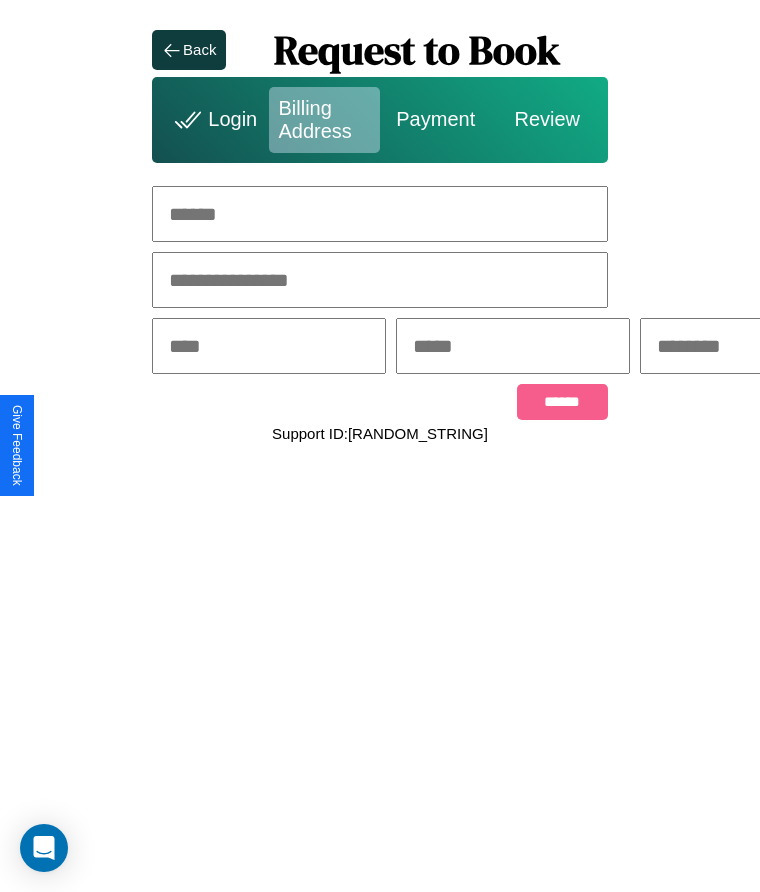 click at bounding box center [380, 214] 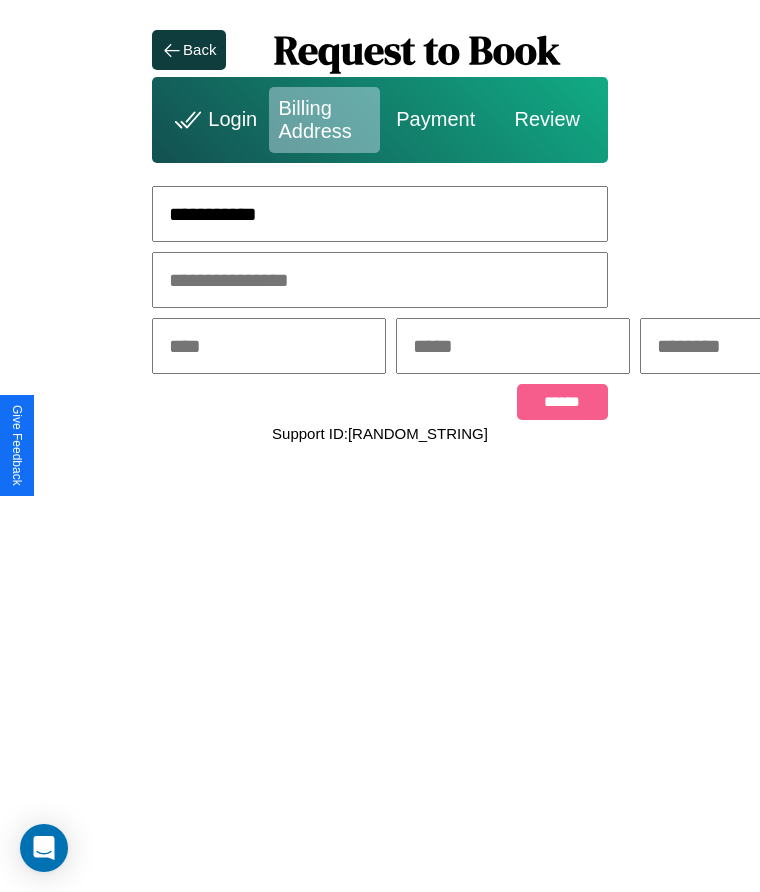 type on "**********" 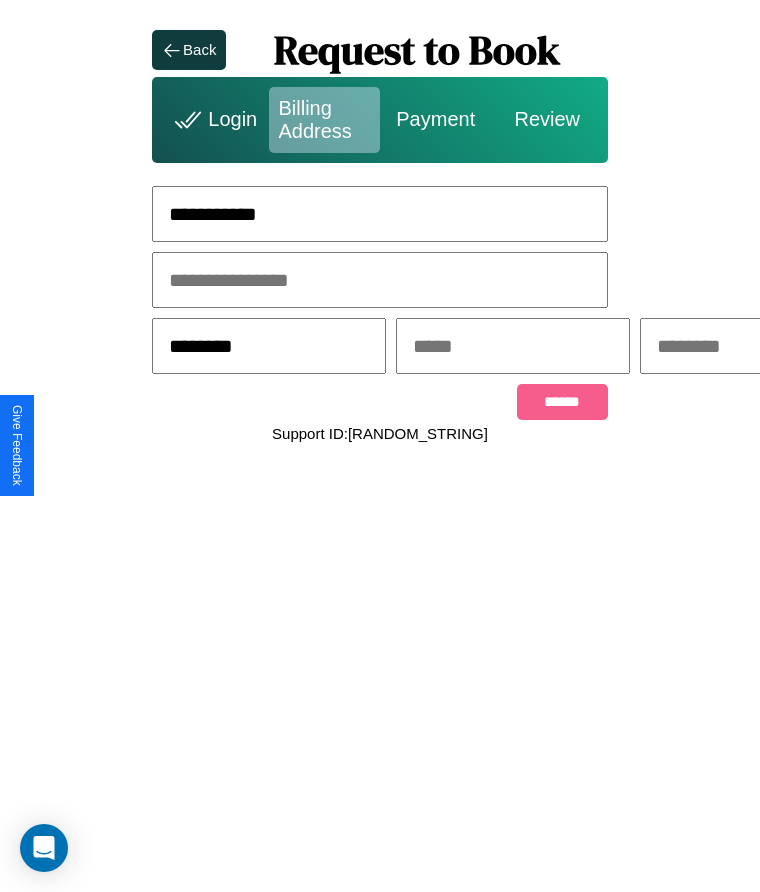 type on "********" 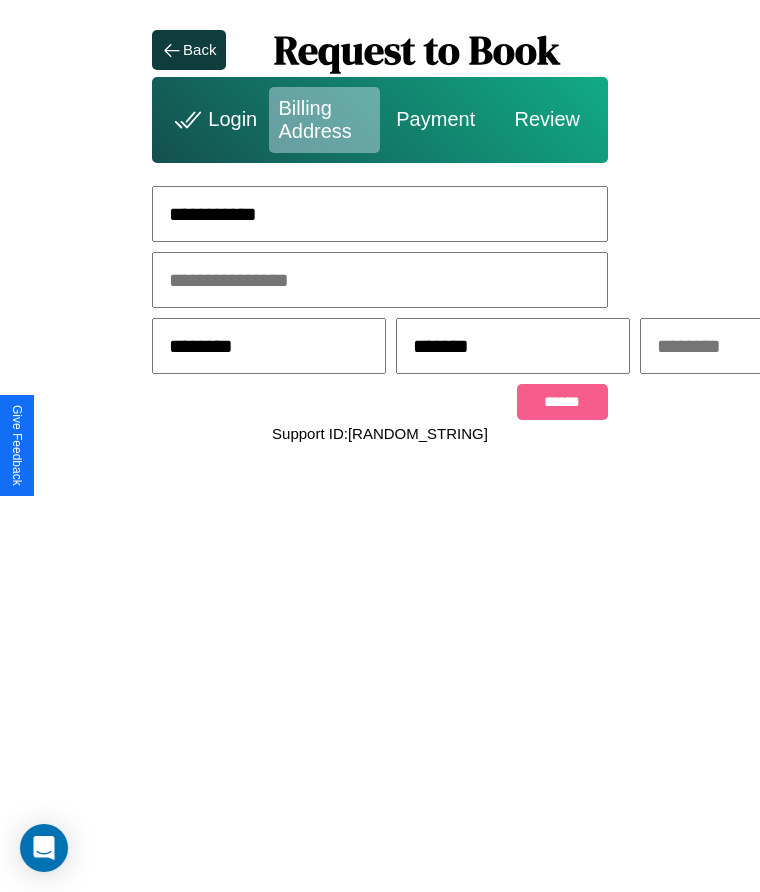 scroll, scrollTop: 0, scrollLeft: 309, axis: horizontal 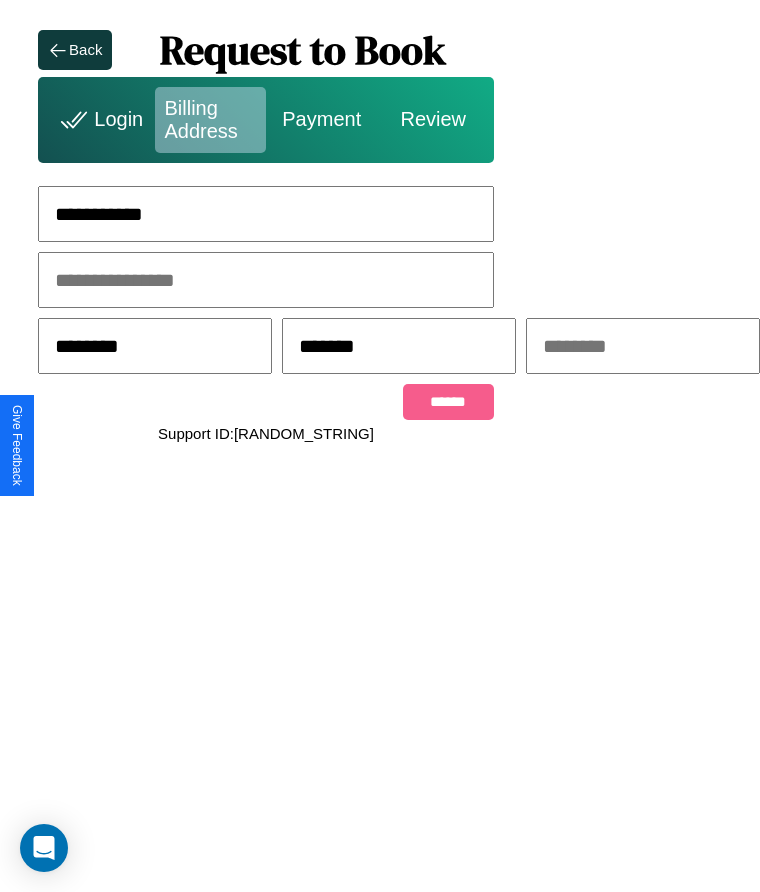type on "*******" 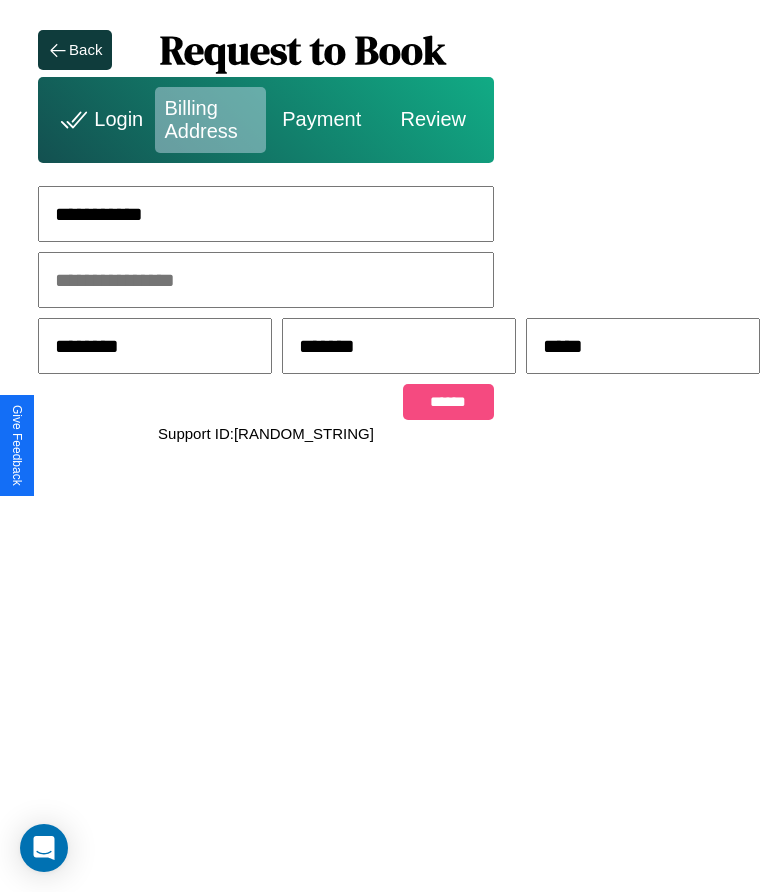 type on "*****" 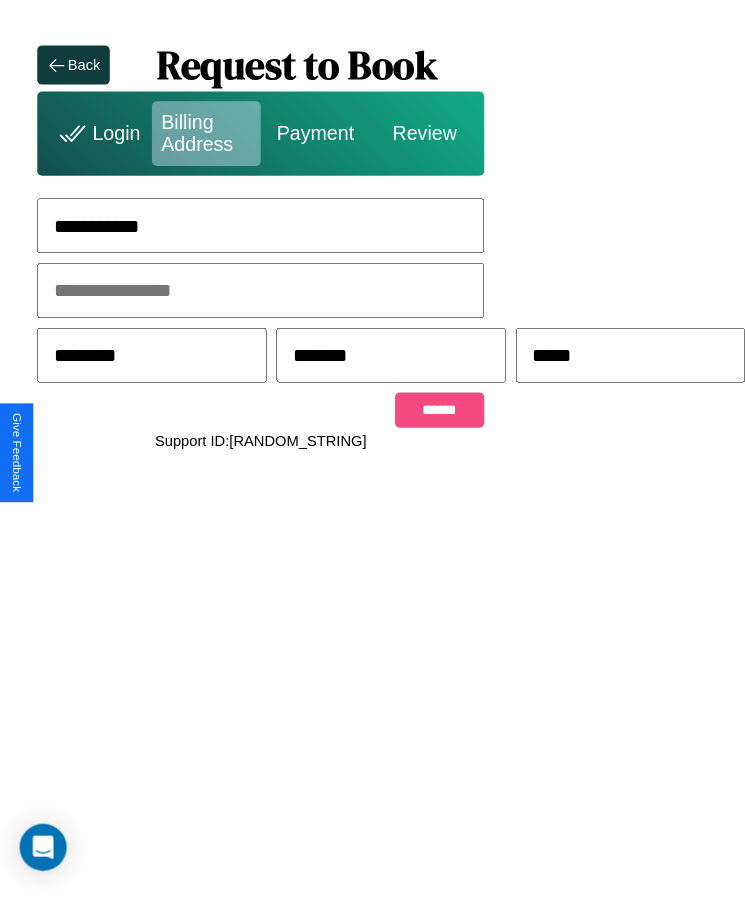 scroll, scrollTop: 0, scrollLeft: 0, axis: both 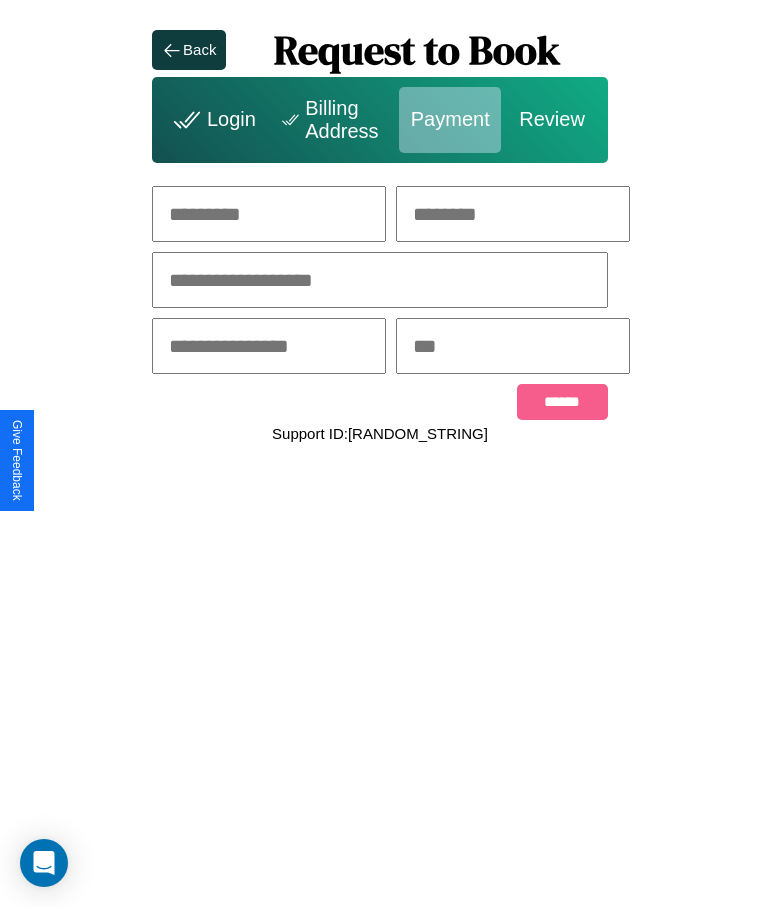 click at bounding box center (269, 214) 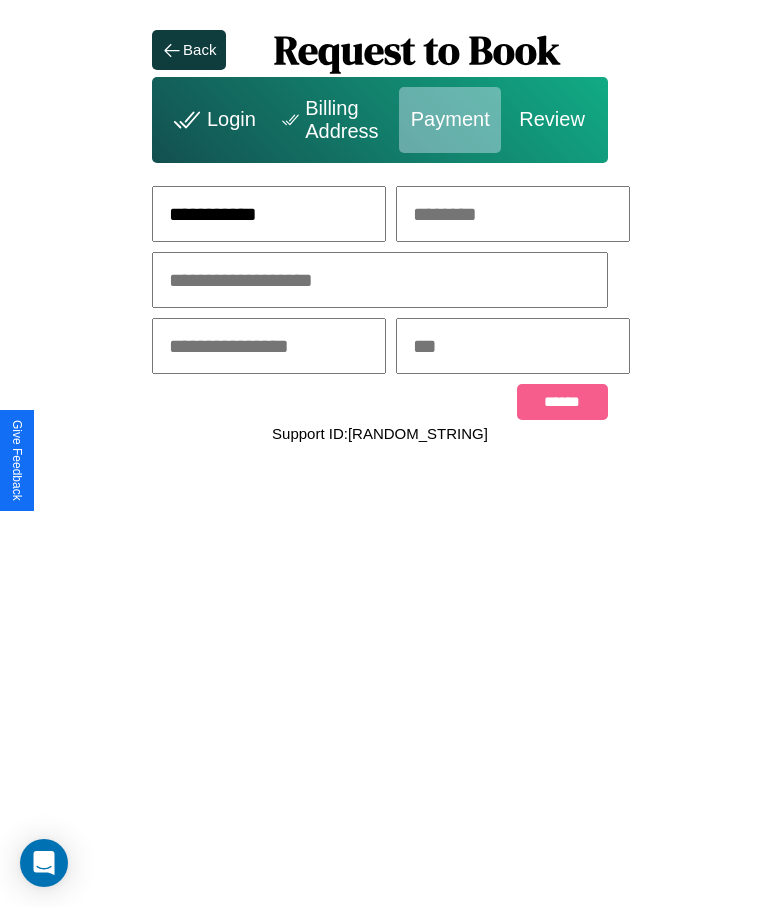 type on "**********" 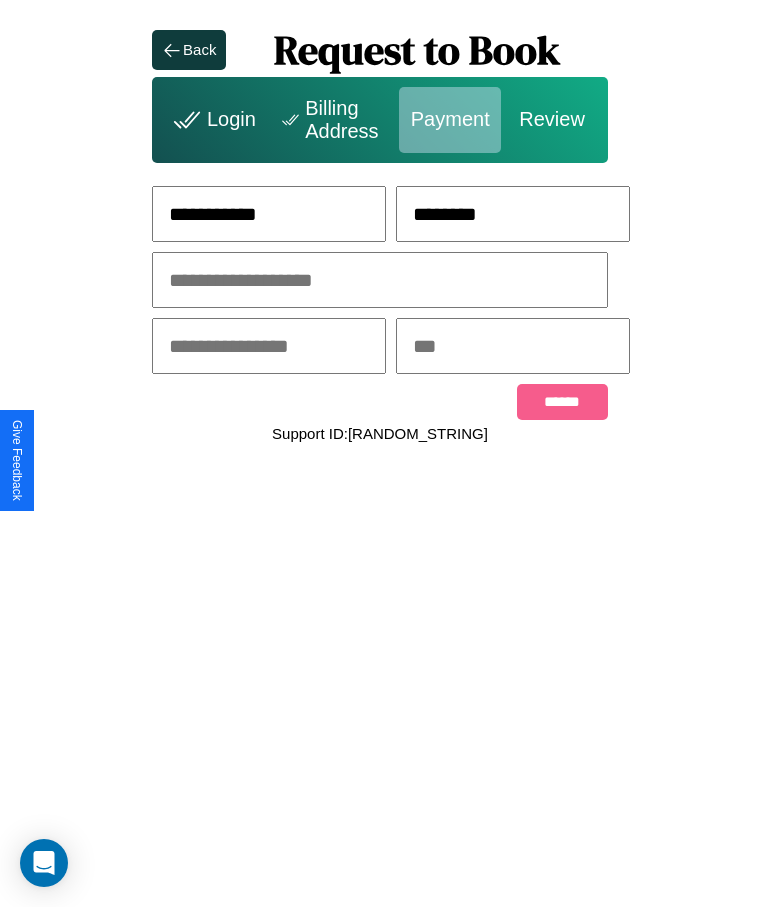 type on "********" 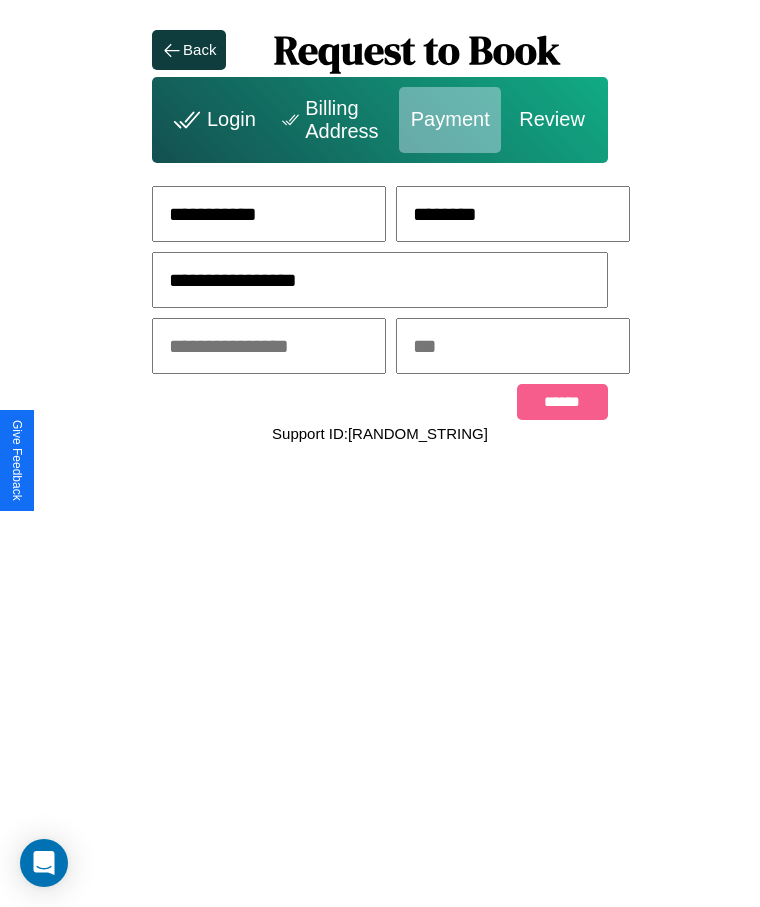 type on "**********" 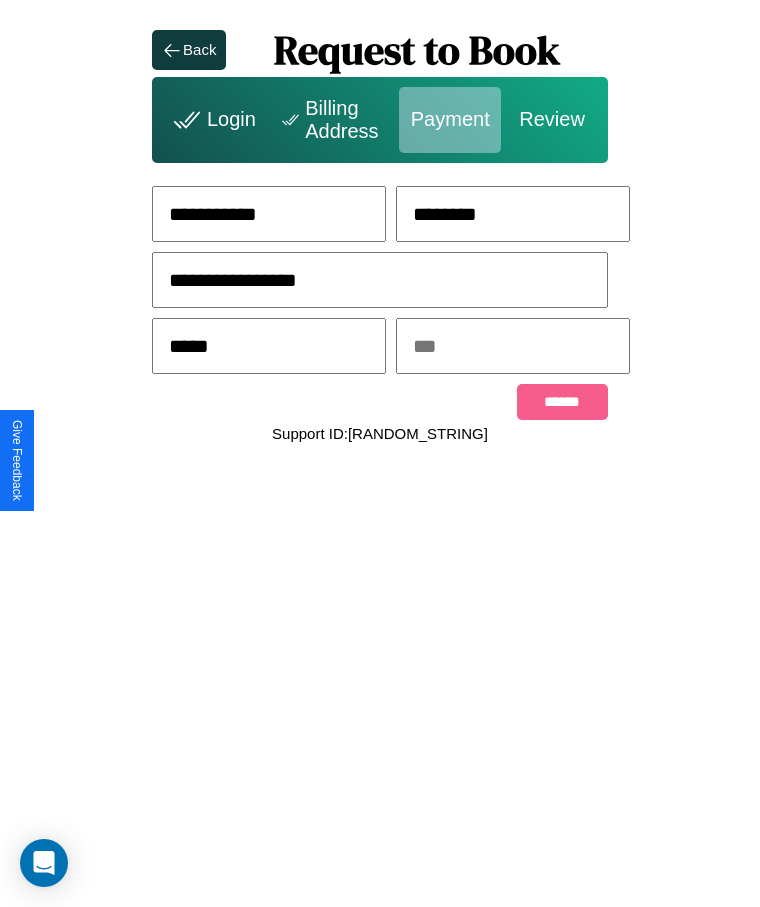 type on "*****" 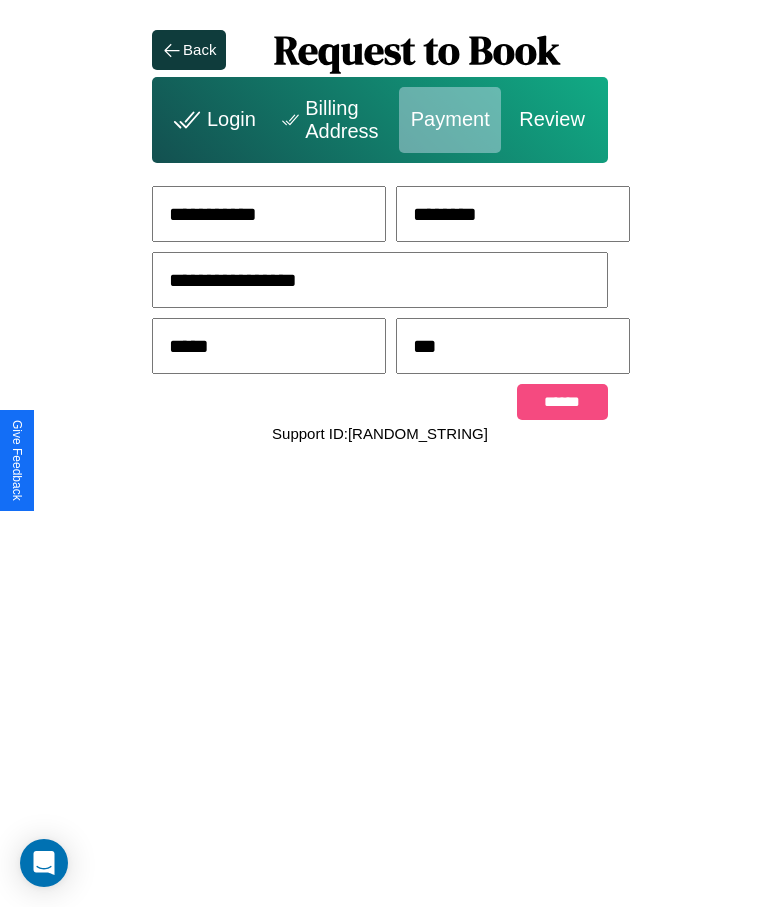 type on "***" 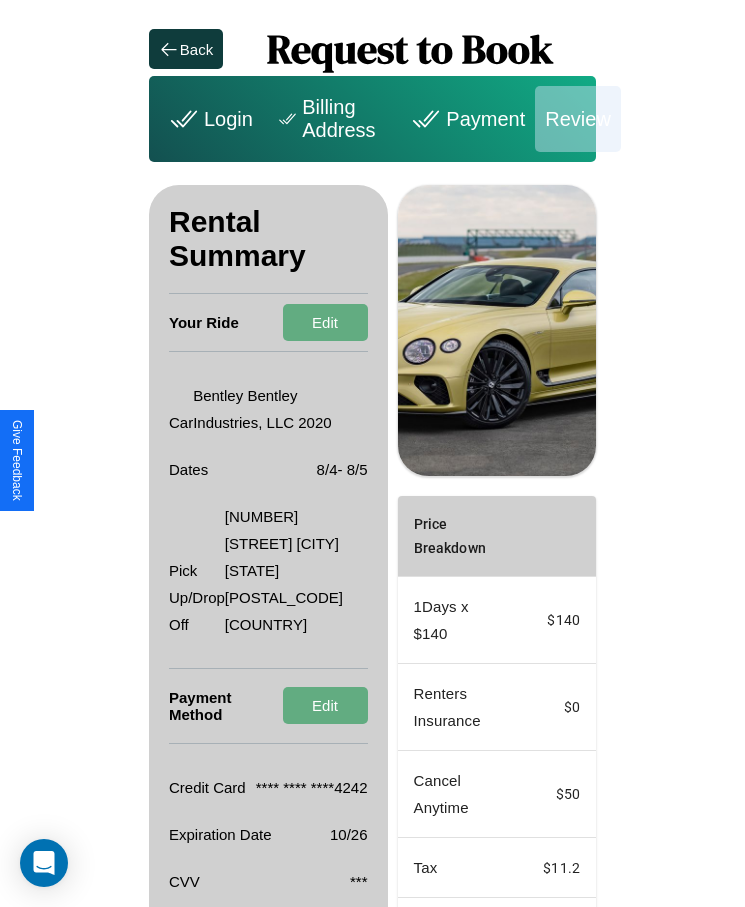 click on "Promo Code" at bounding box center (440, 942) 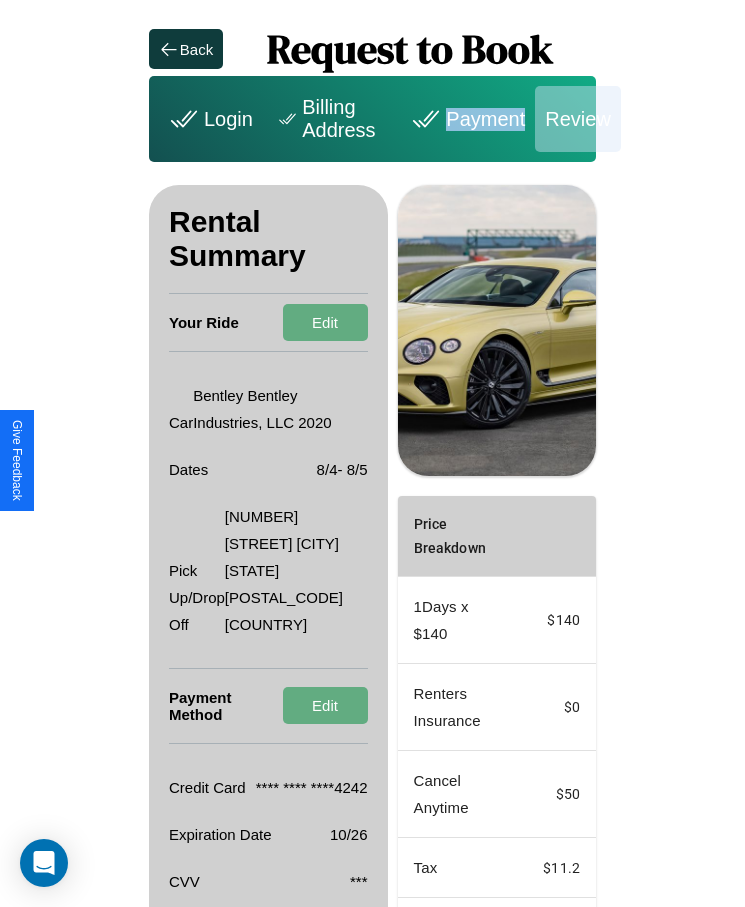 click on "Payment" at bounding box center (465, 119) 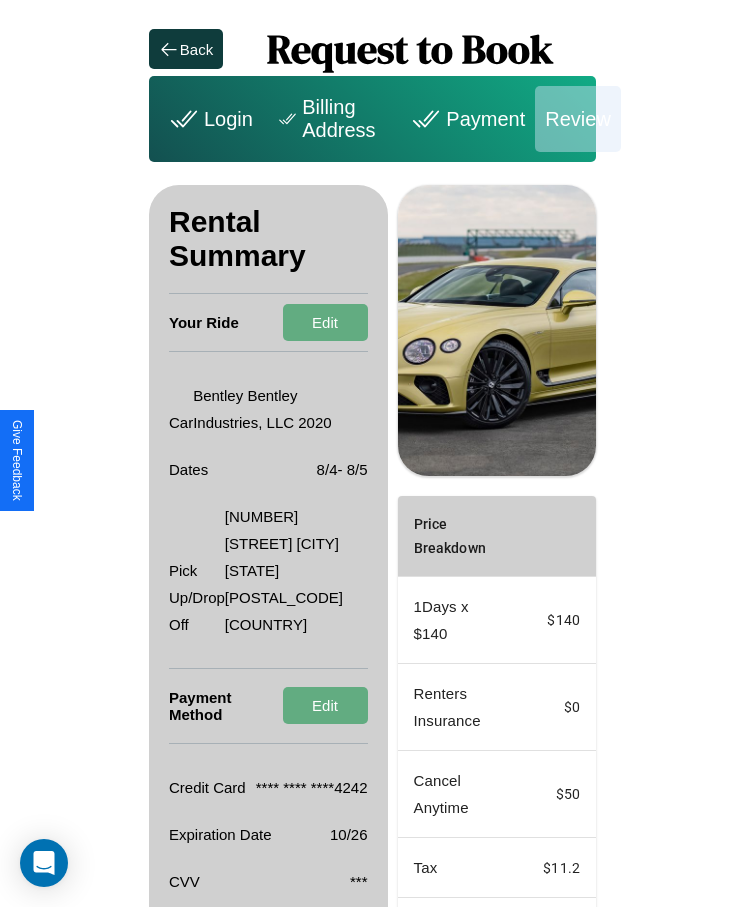 click on "Payment" at bounding box center [465, 119] 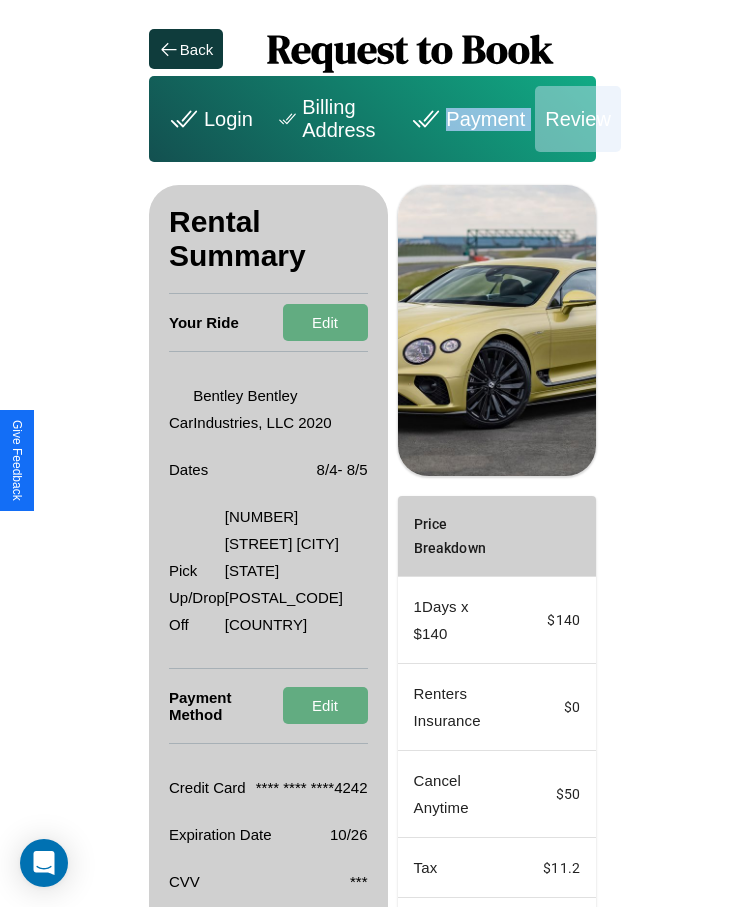 click on "Payment" at bounding box center (465, 119) 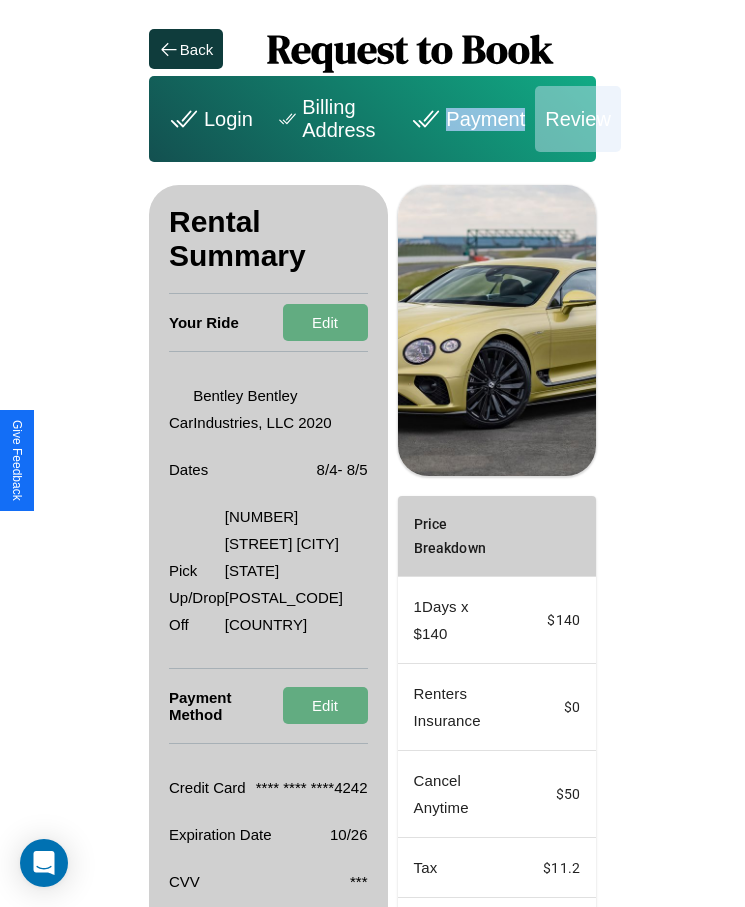 click on "Payment" at bounding box center [465, 119] 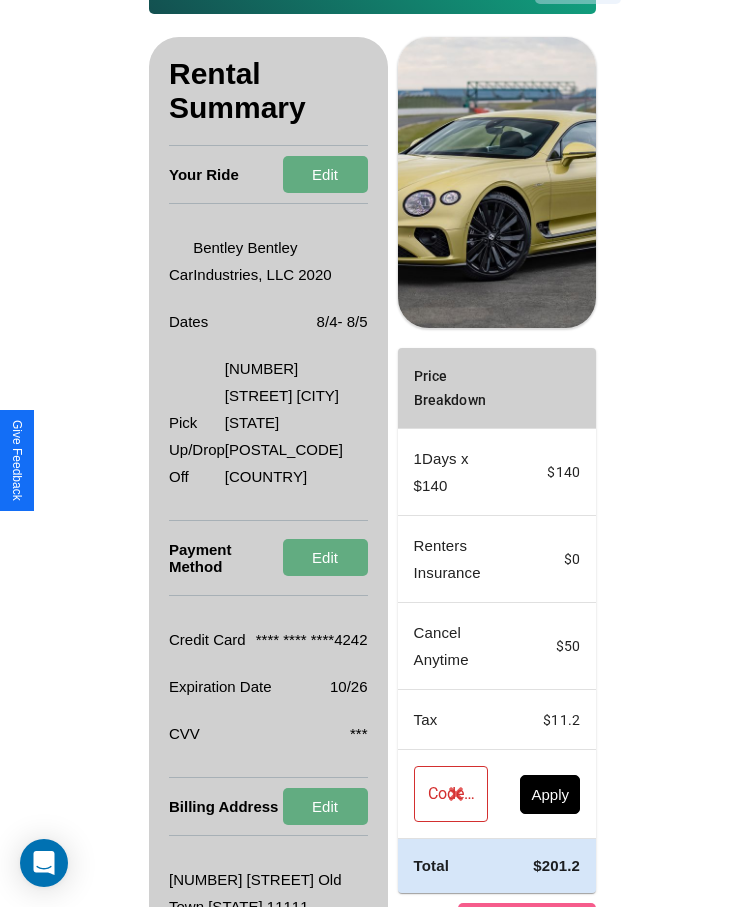 scroll, scrollTop: 164, scrollLeft: 0, axis: vertical 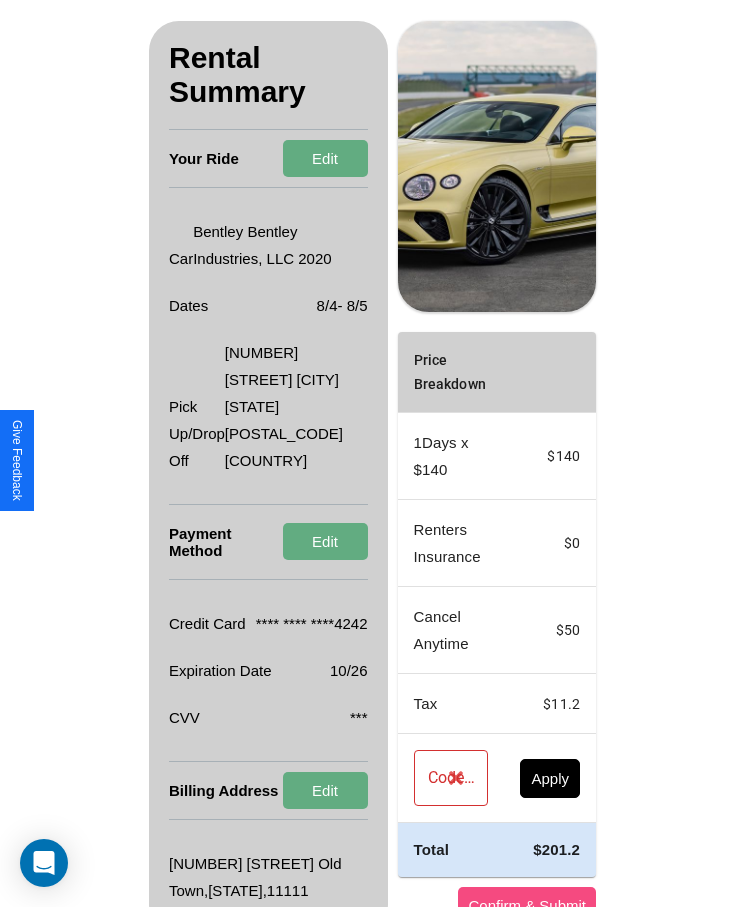 click on "Confirm & Submit" at bounding box center (527, 905) 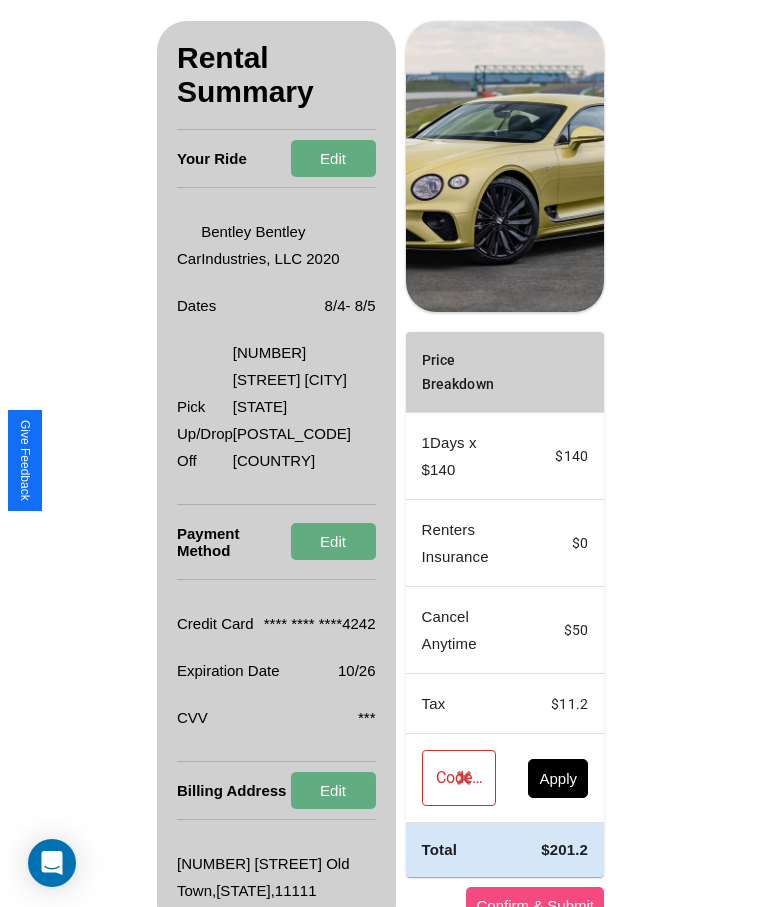 scroll, scrollTop: 0, scrollLeft: 0, axis: both 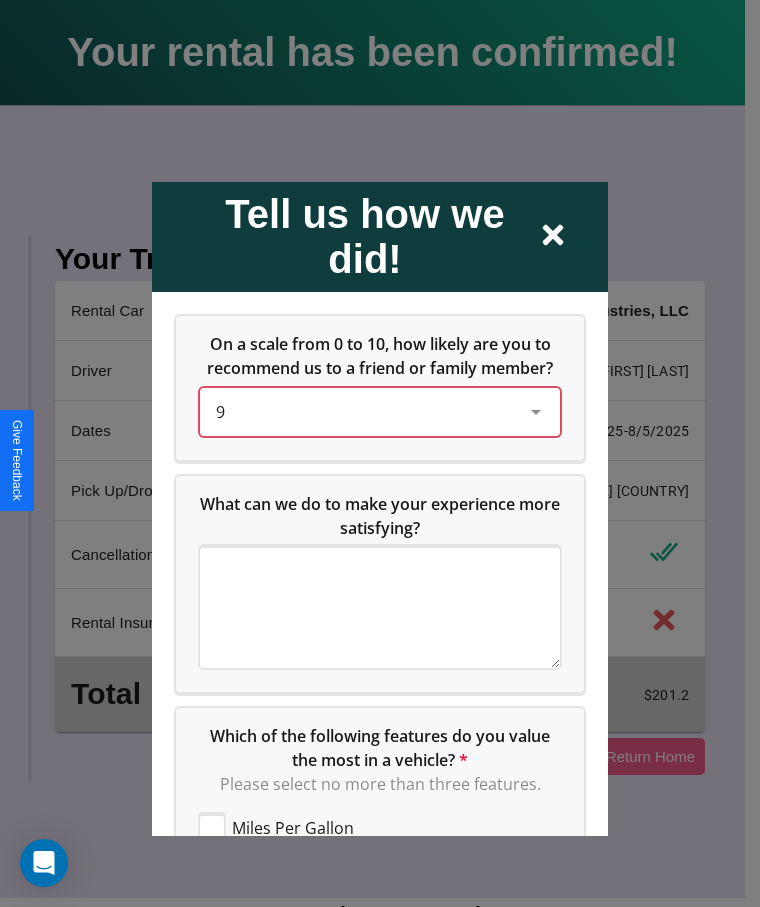 click on "9" at bounding box center [364, 411] 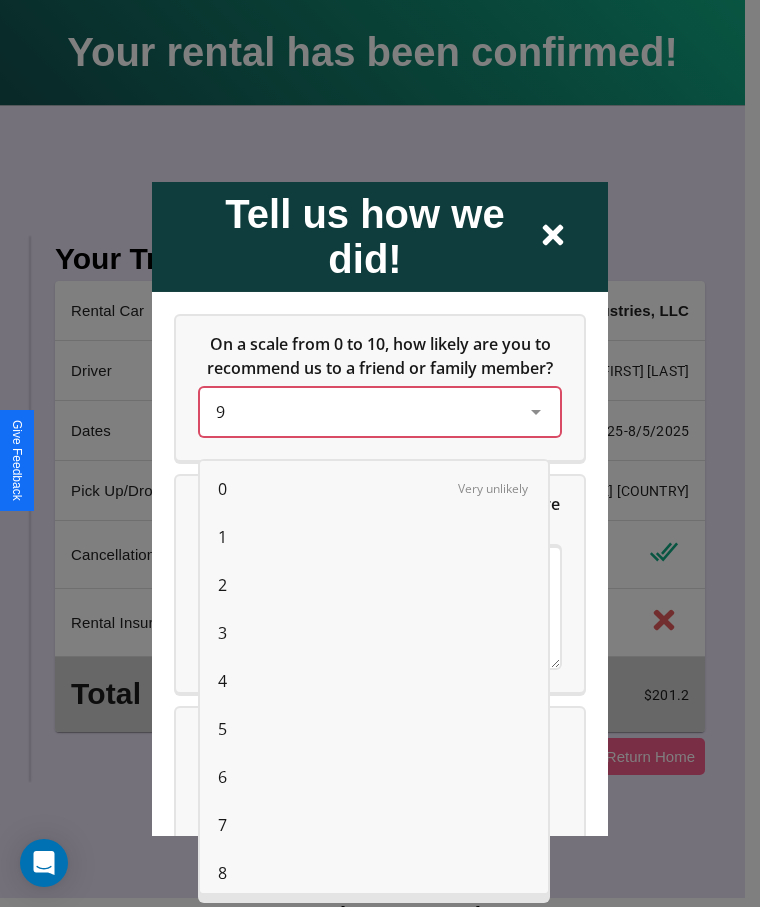 scroll, scrollTop: 56, scrollLeft: 0, axis: vertical 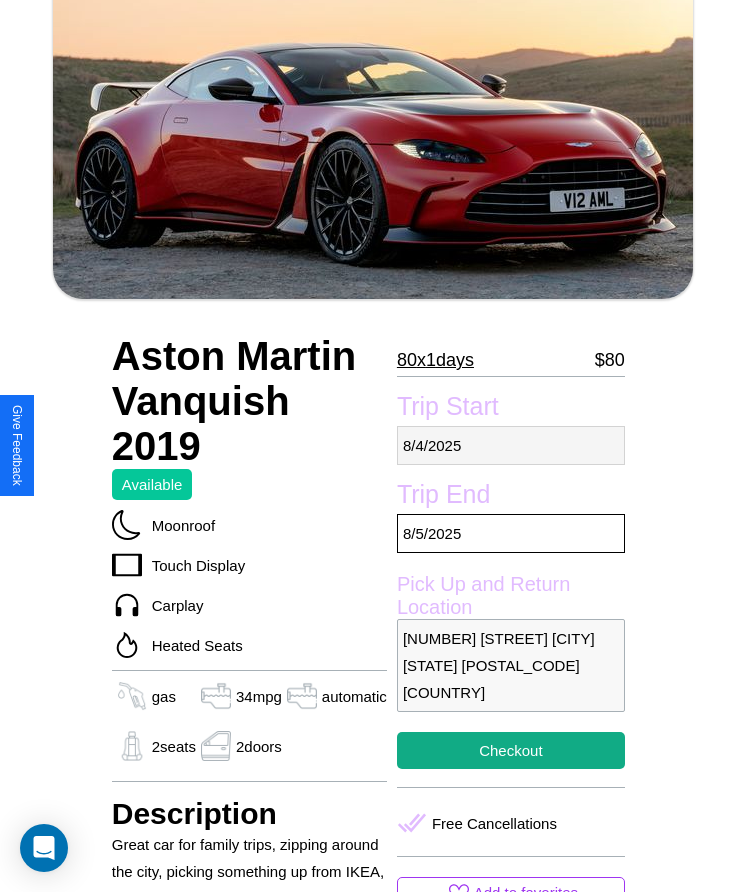 click on "[DATE]" at bounding box center (511, 445) 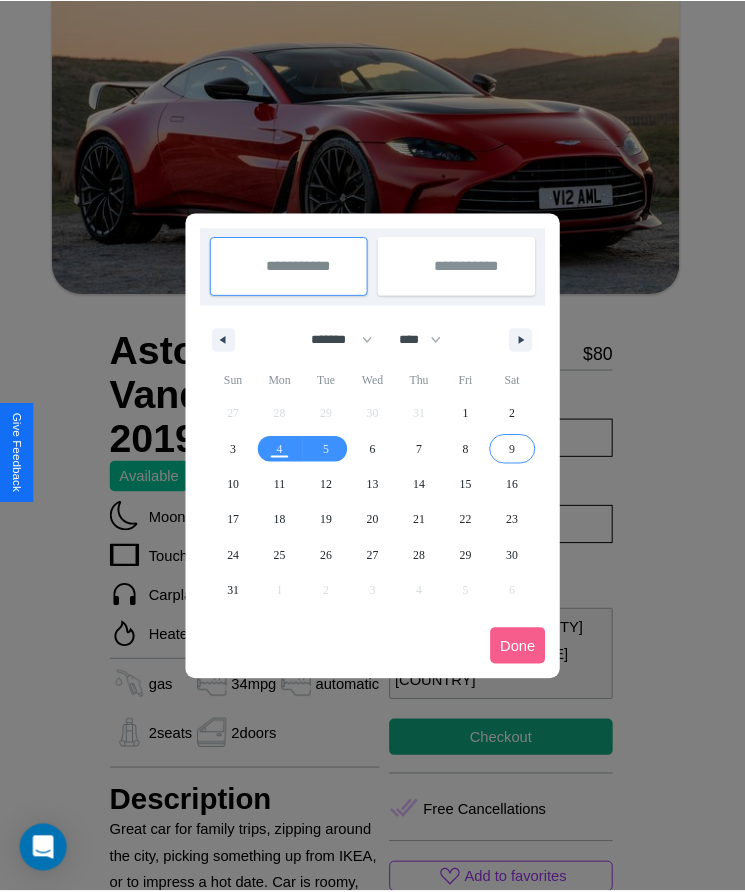scroll, scrollTop: 0, scrollLeft: 0, axis: both 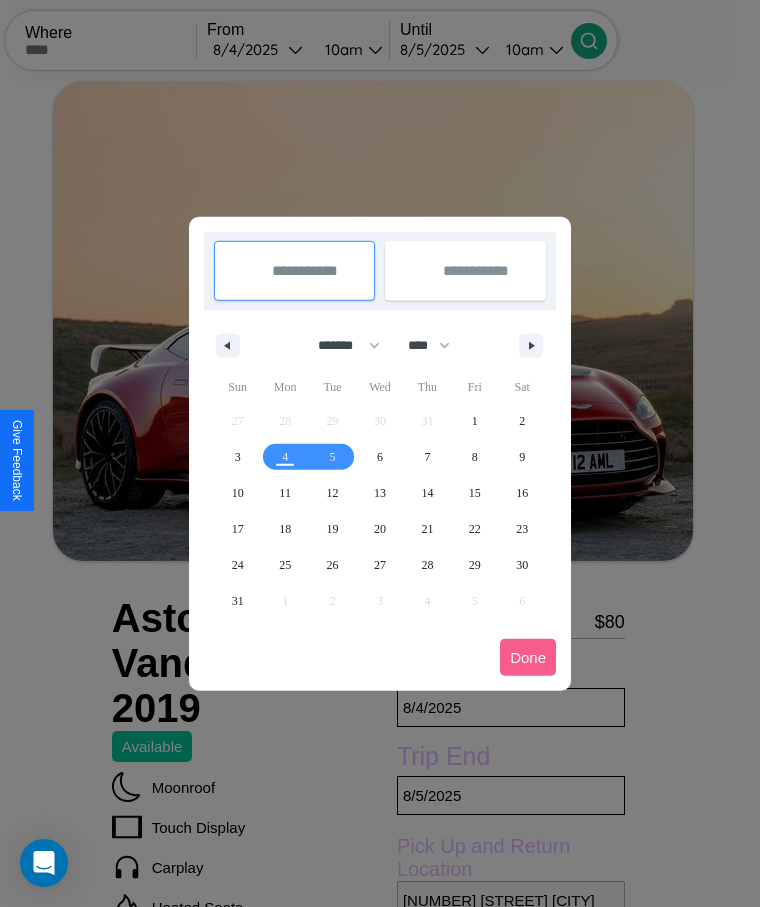 click at bounding box center [380, 453] 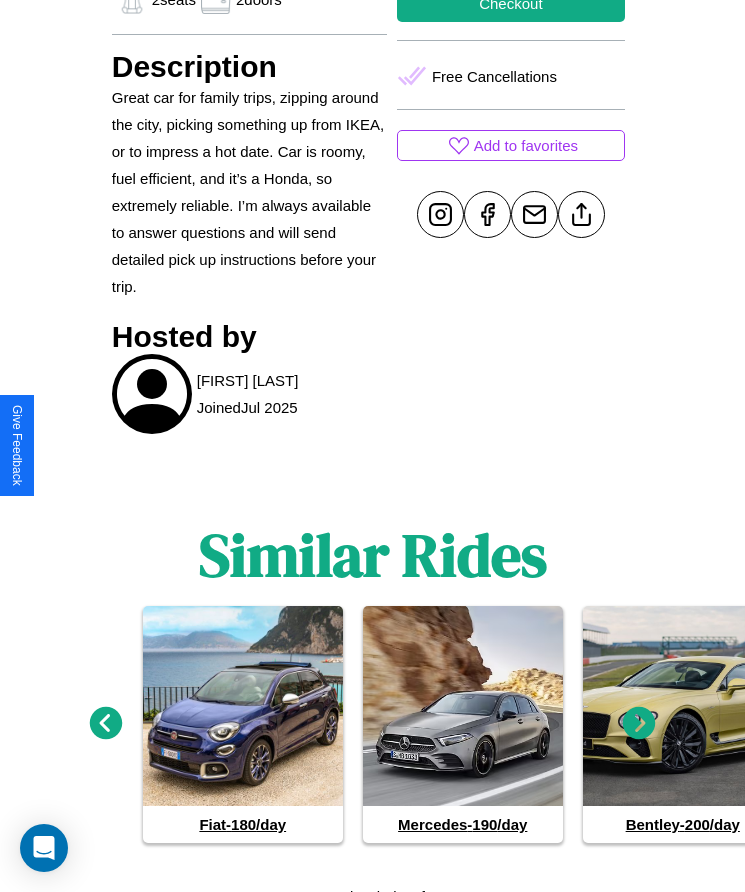scroll, scrollTop: 1027, scrollLeft: 0, axis: vertical 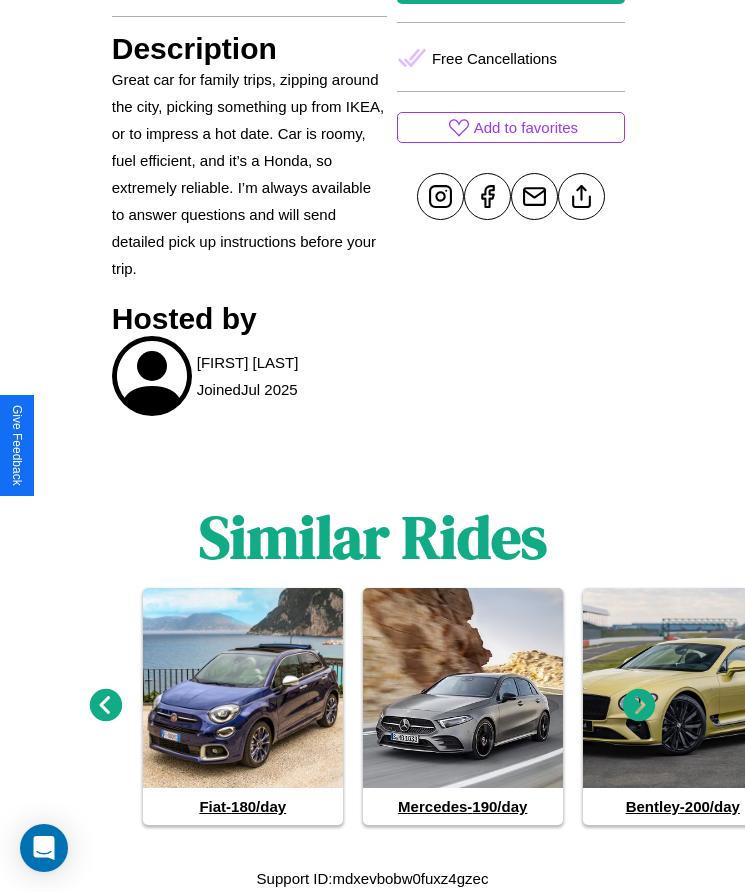 click 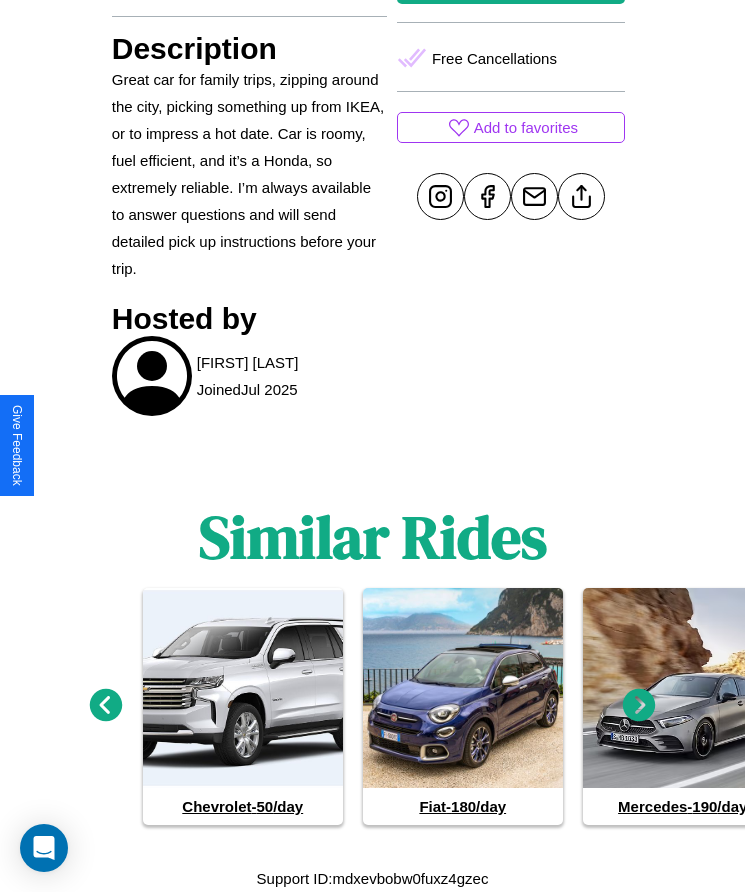 click 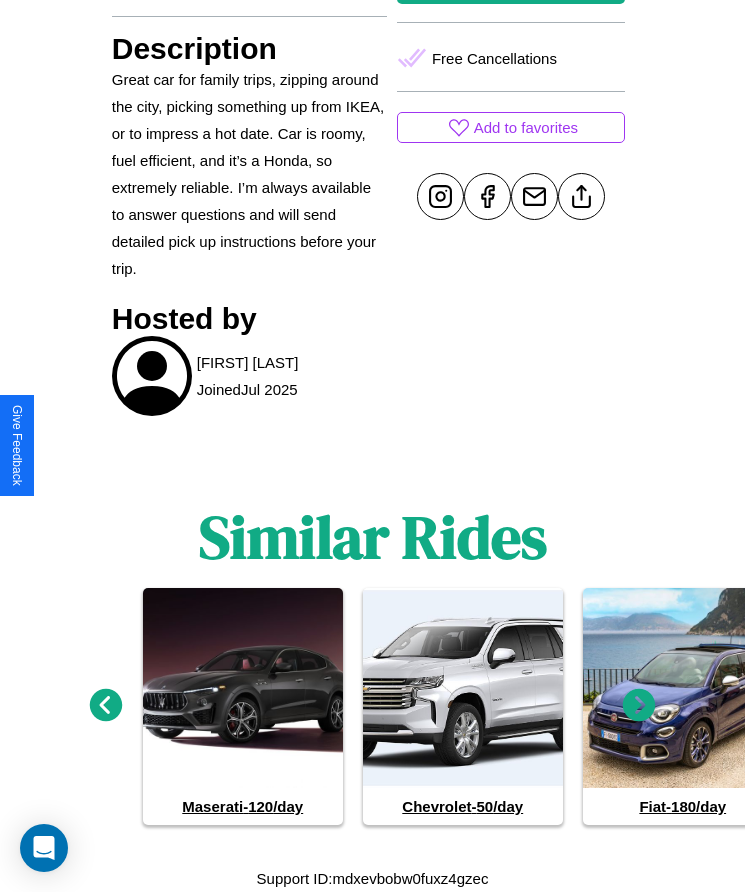 click 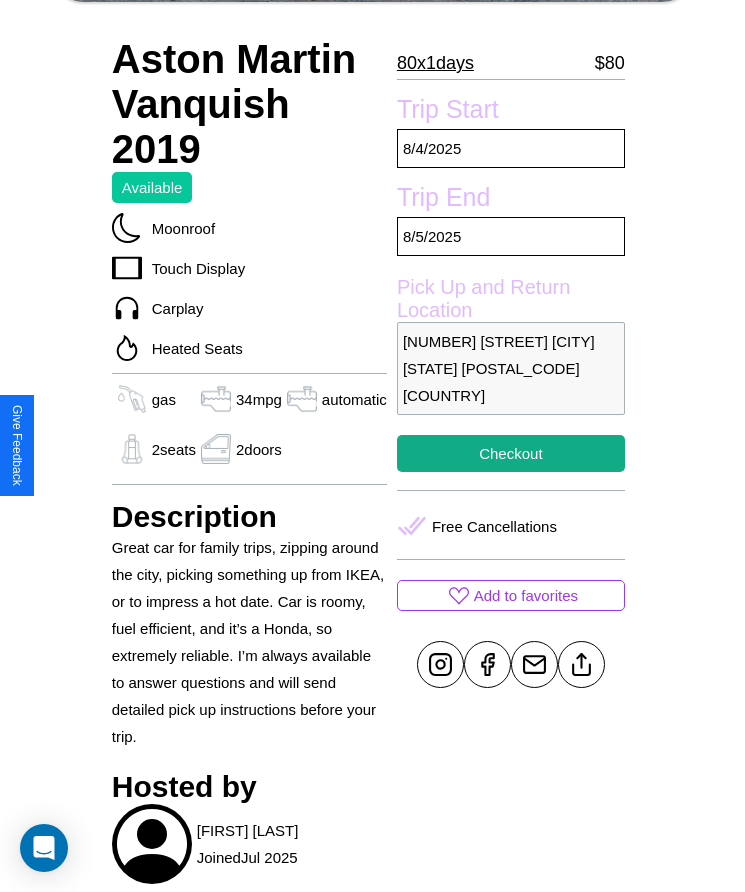 scroll, scrollTop: 540, scrollLeft: 0, axis: vertical 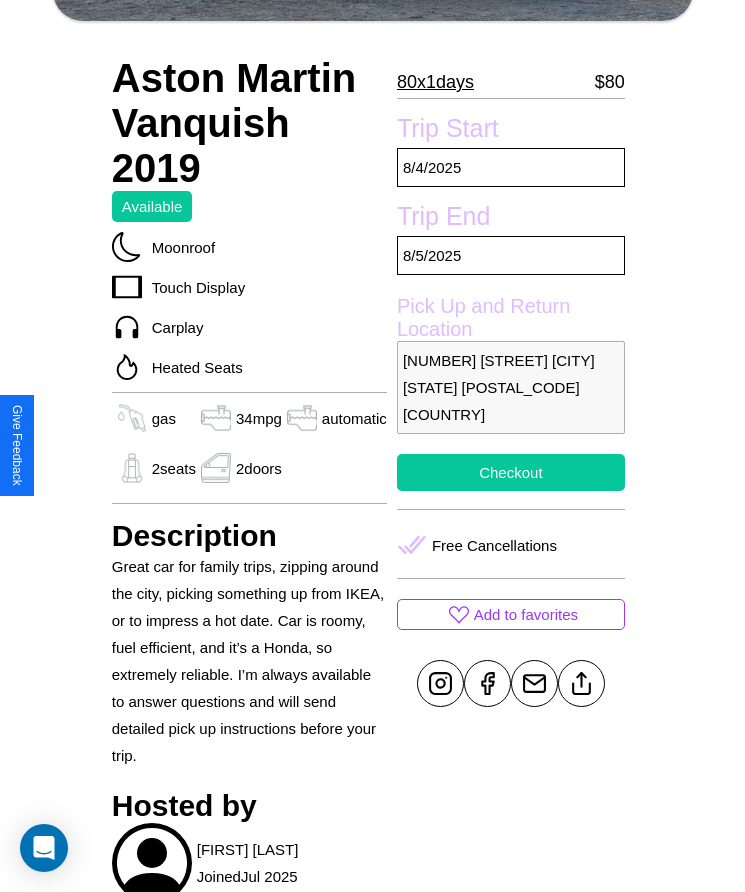 click on "Checkout" at bounding box center [511, 472] 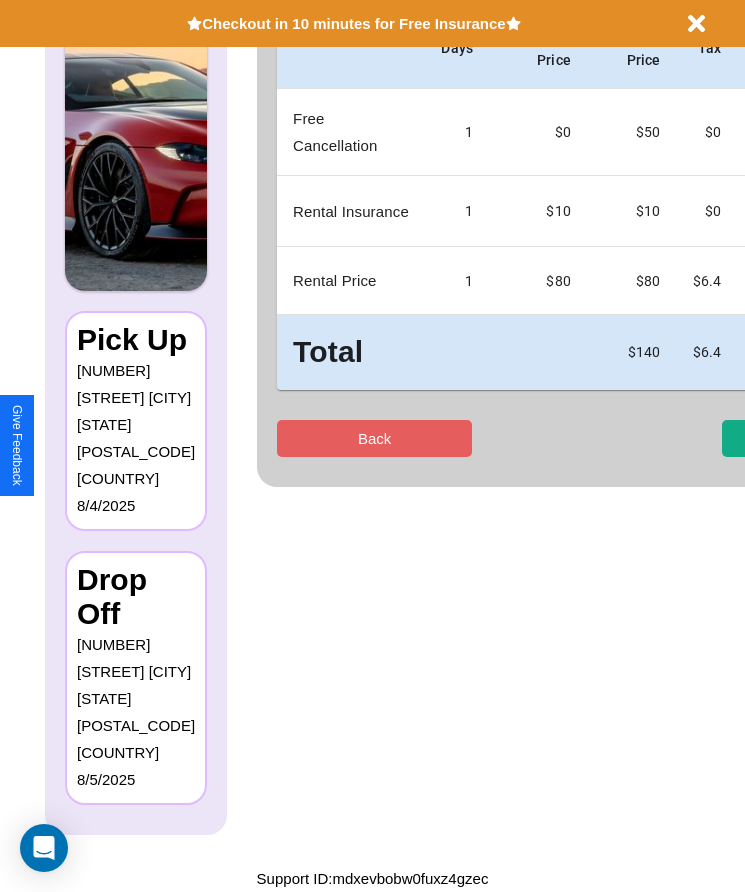 scroll, scrollTop: 0, scrollLeft: 0, axis: both 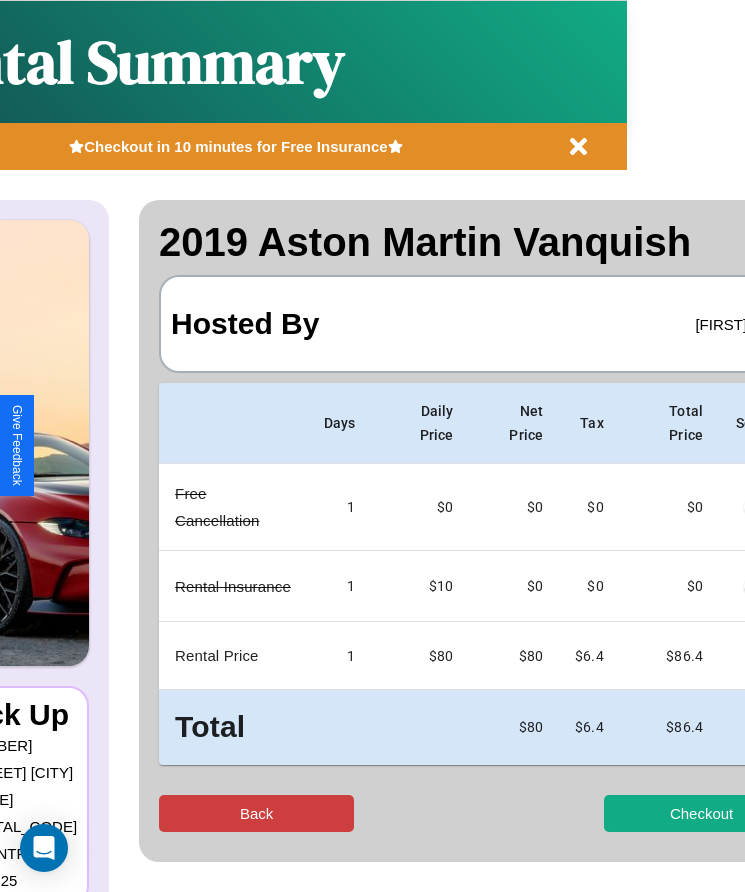 click on "Back" at bounding box center [256, 813] 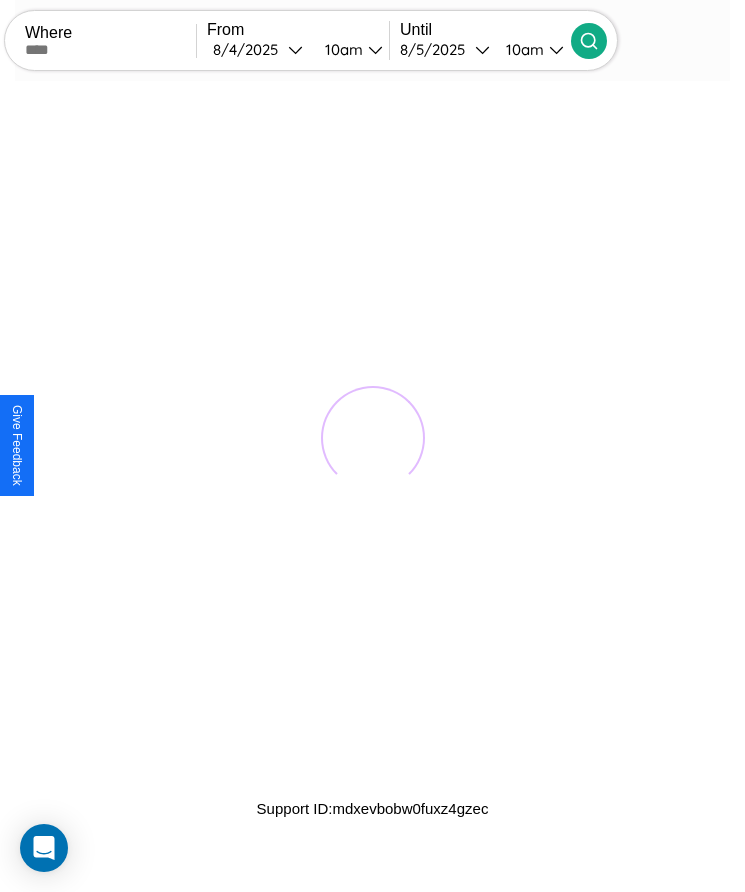 scroll, scrollTop: 0, scrollLeft: 0, axis: both 